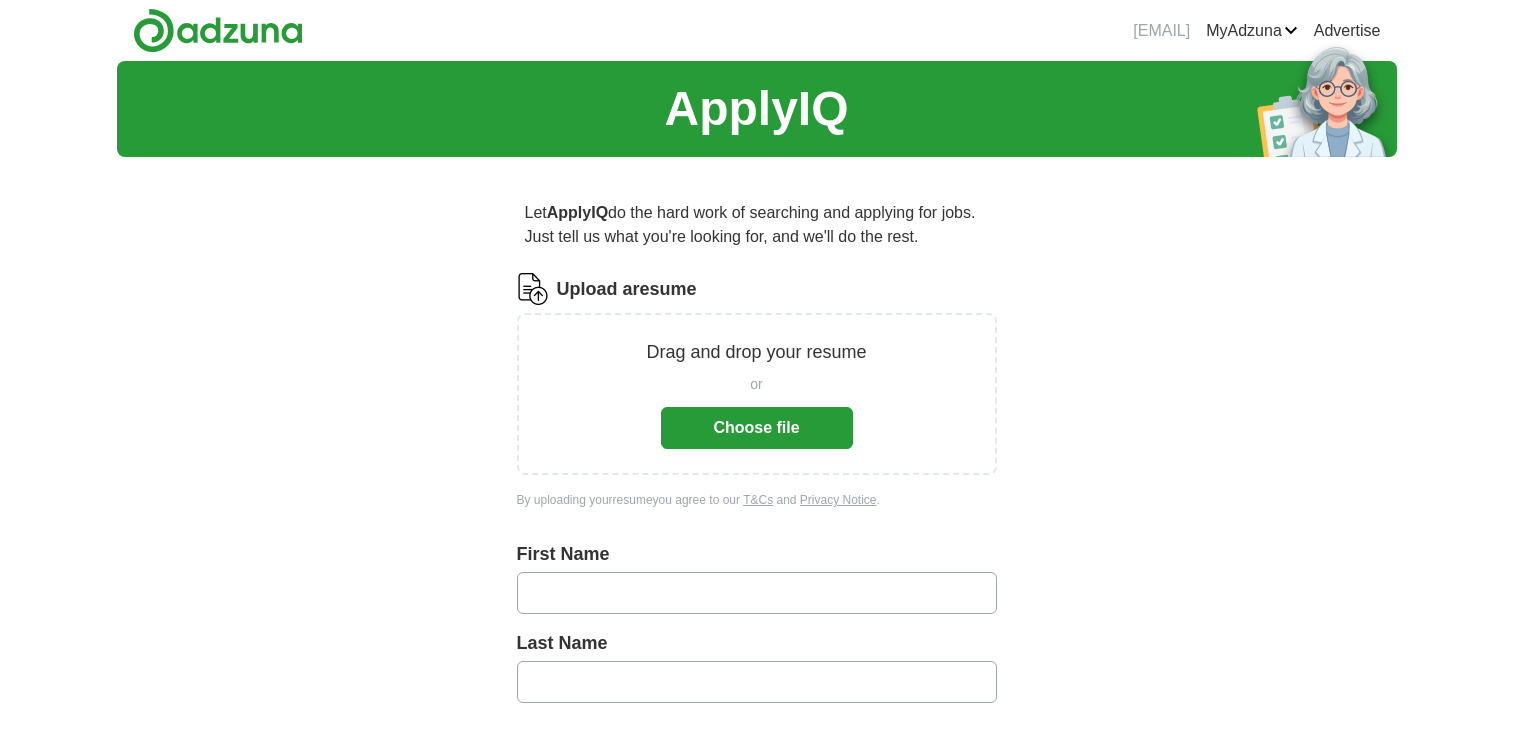 scroll, scrollTop: 0, scrollLeft: 0, axis: both 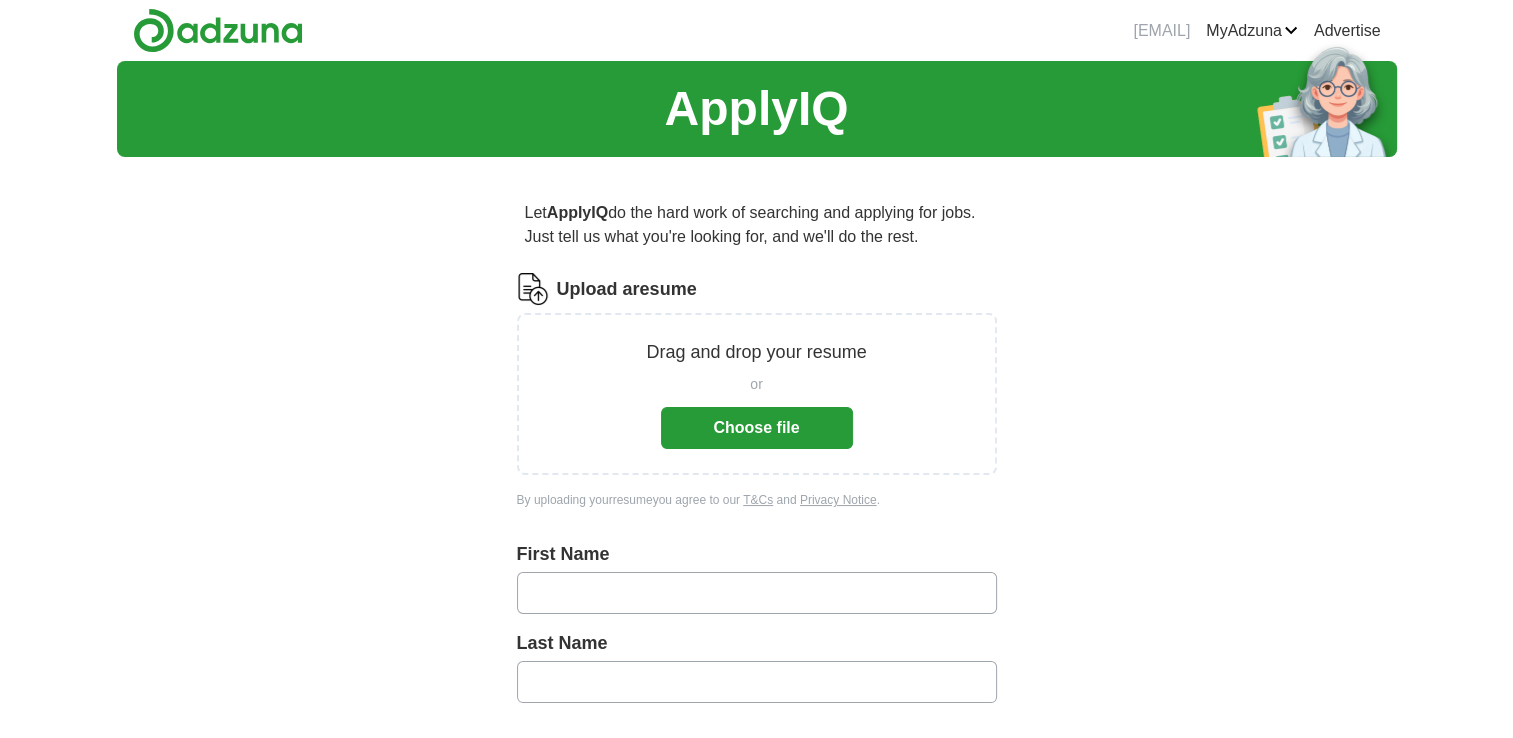 click on "Choose file" at bounding box center [757, 428] 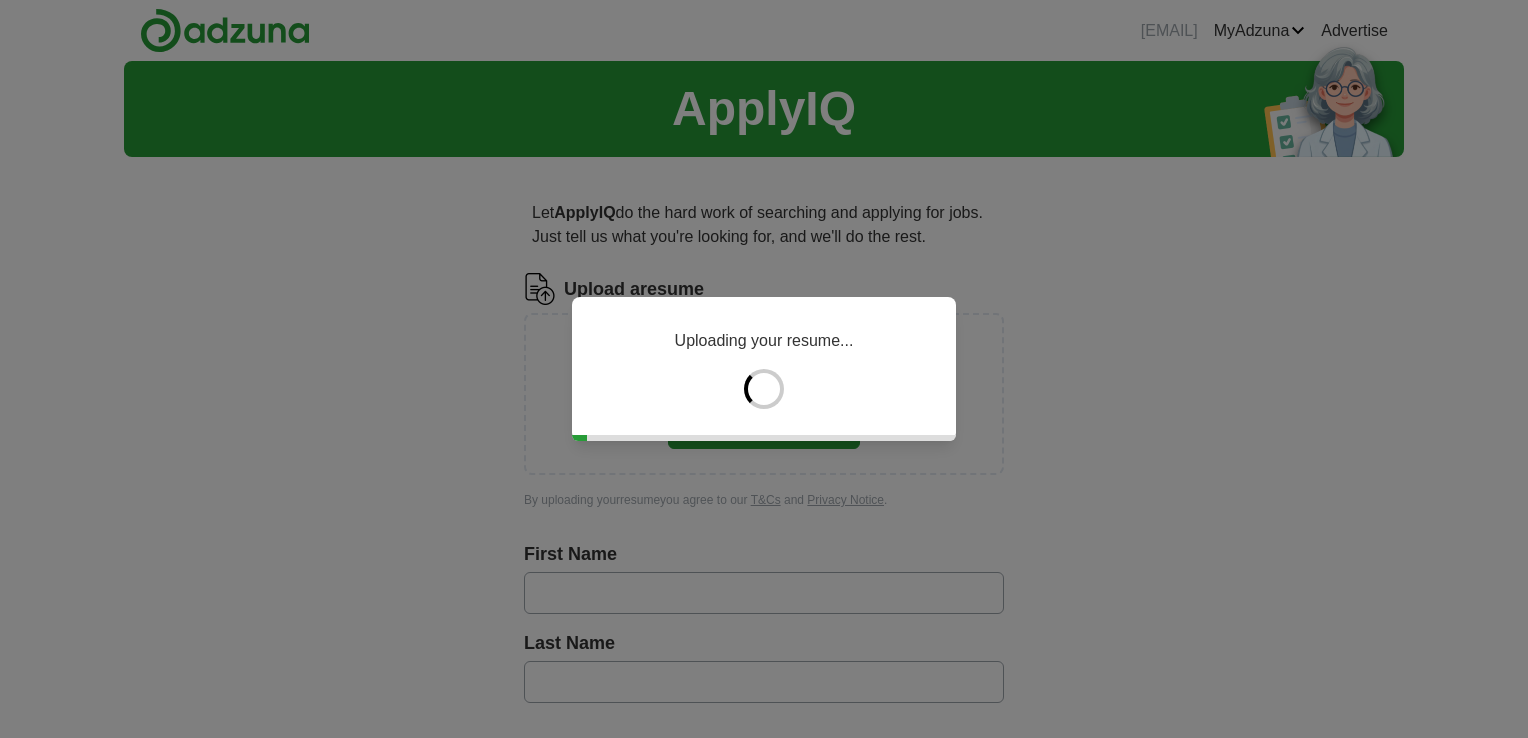 type 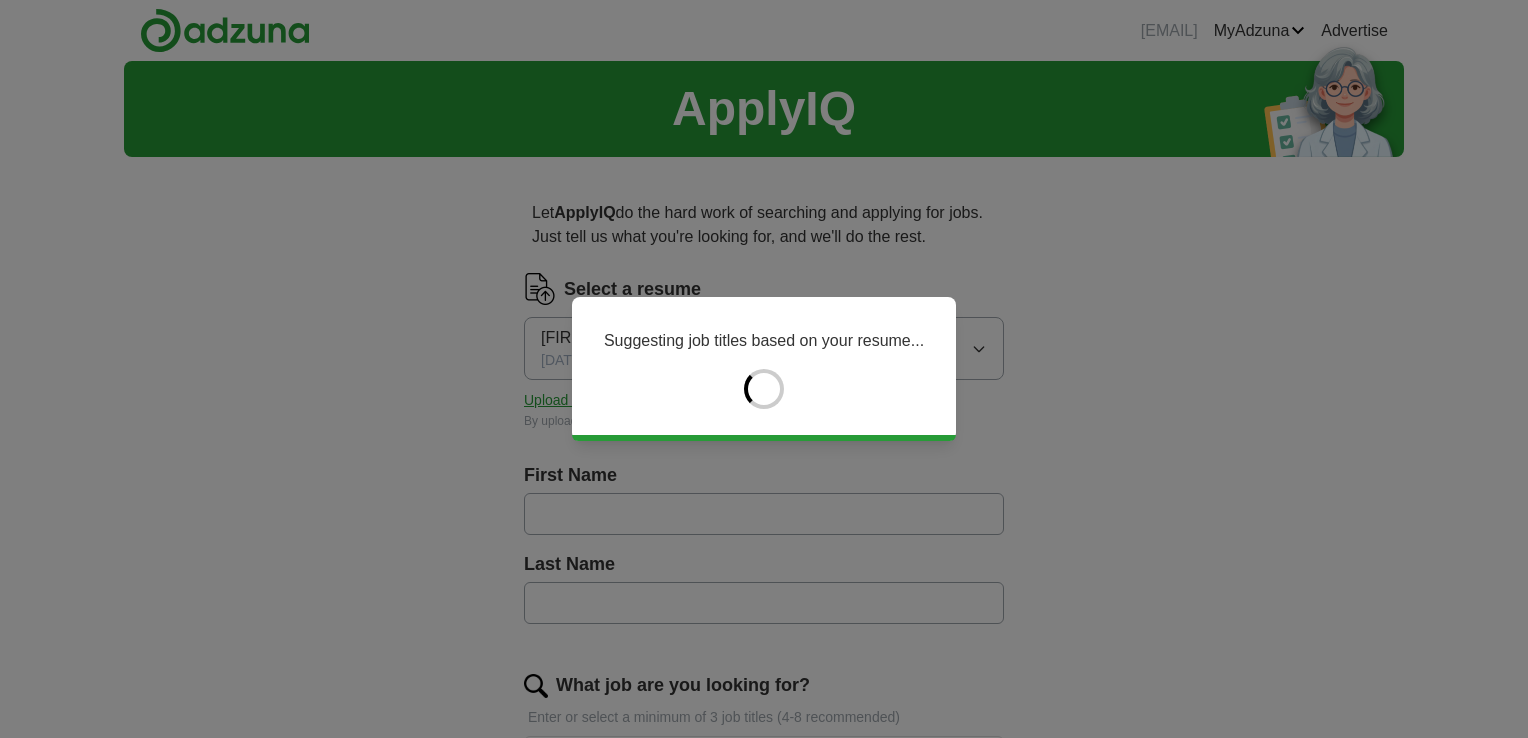 type on "*******" 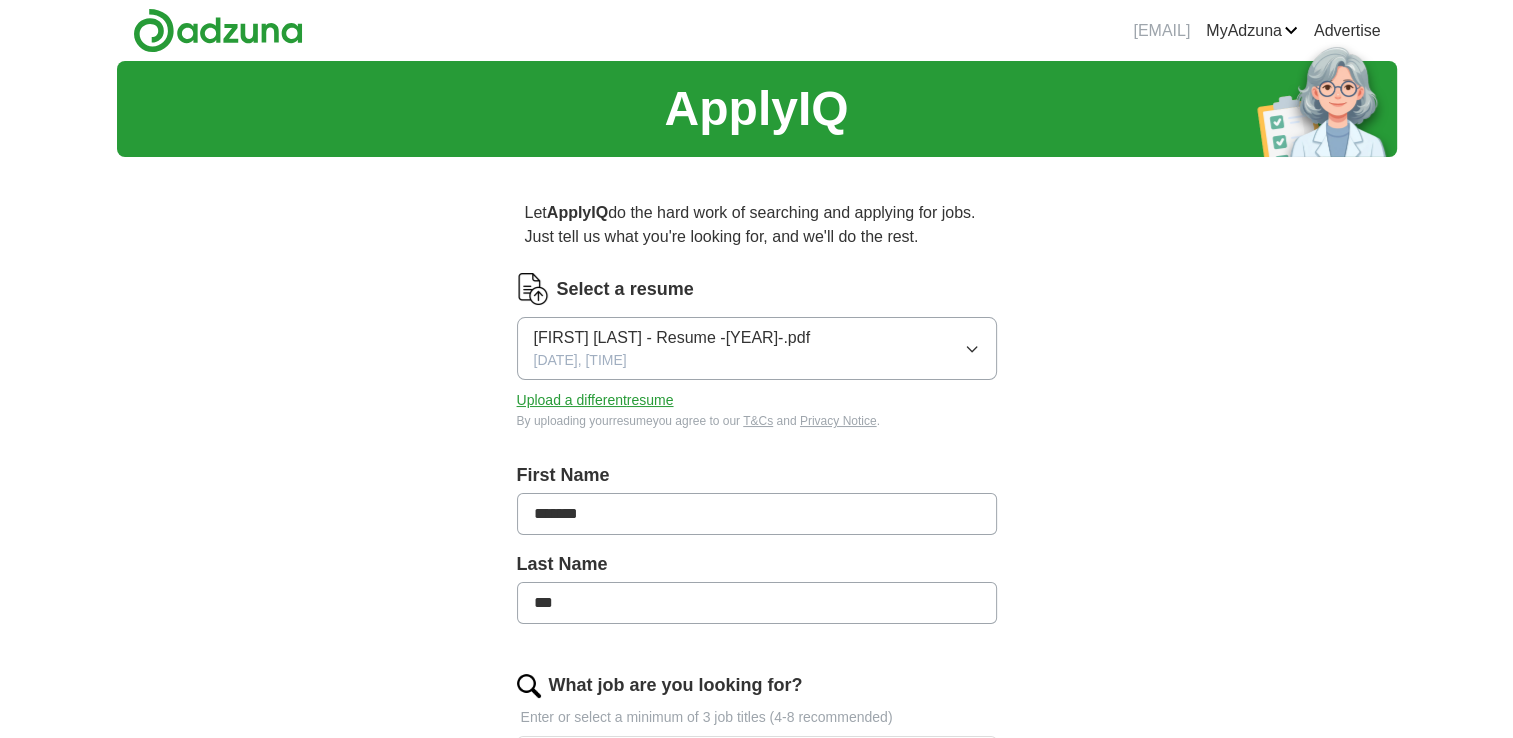 click on "ApplyIQ Let  ApplyIQ  do the hard work of searching and applying for jobs. Just tell us what you're looking for, and we'll do the rest. Select a resume [FIRST] [LAST] - Resume -[YEAR]-.pdf [DATE], [TIME] Upload a different  resume By uploading your  resume  you agree to our   T&Cs   and   Privacy Notice . First Name ******* Last Name *** What job are you looking for? Enter or select a minimum of 3 job titles (4-8 recommended) Audio Plugin Developer + Technical Sales Specialist + Sales Account Manager + Client Relationship Manager + Audio Engineer + DSP Software Engineer + Engineer + Neural Network Engineer + Real Estate Consultant + Sales Consultant + Where do you want to work? 25 mile radius Advanced Start applying for jobs By registering, you consent to us applying to suitable jobs for you" at bounding box center (757, 781) 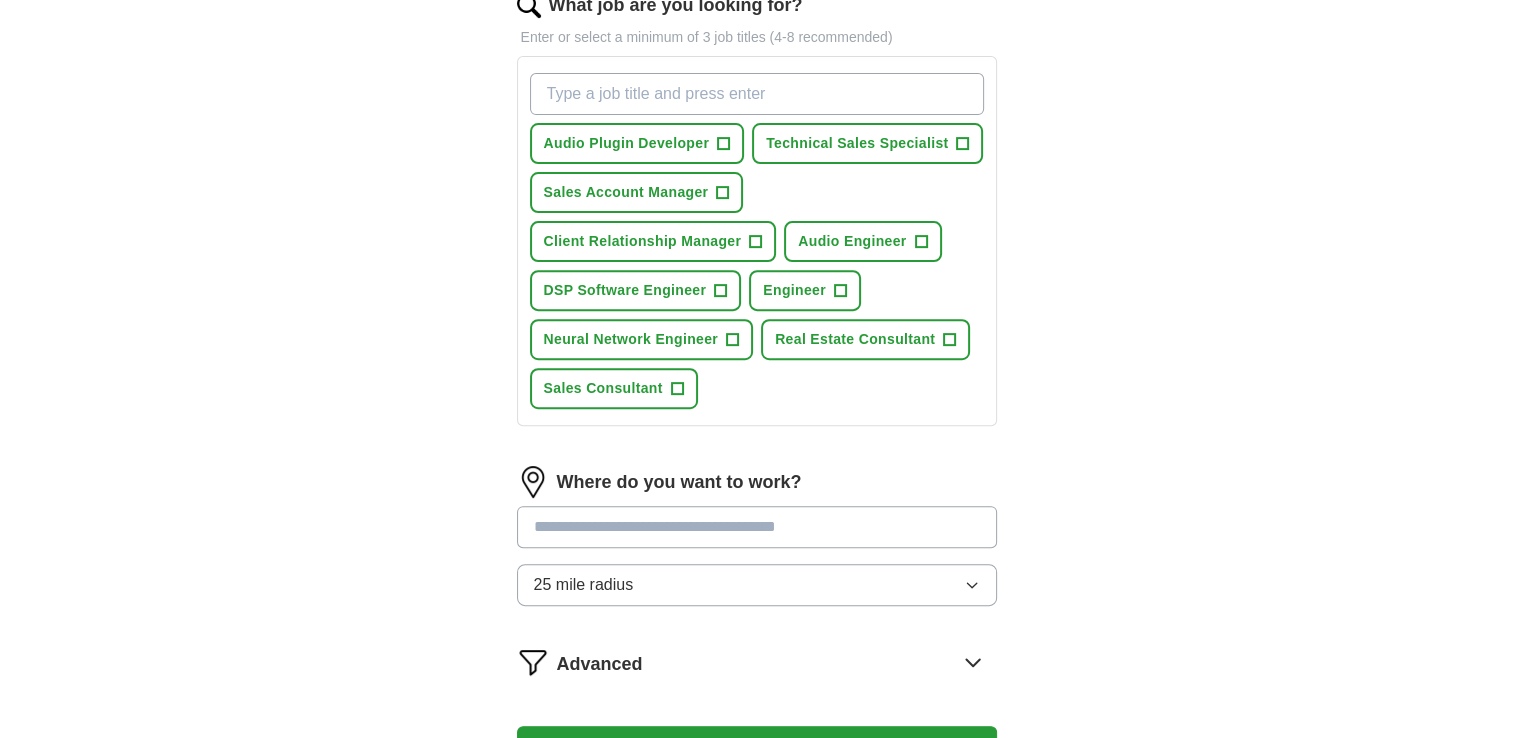 scroll, scrollTop: 640, scrollLeft: 0, axis: vertical 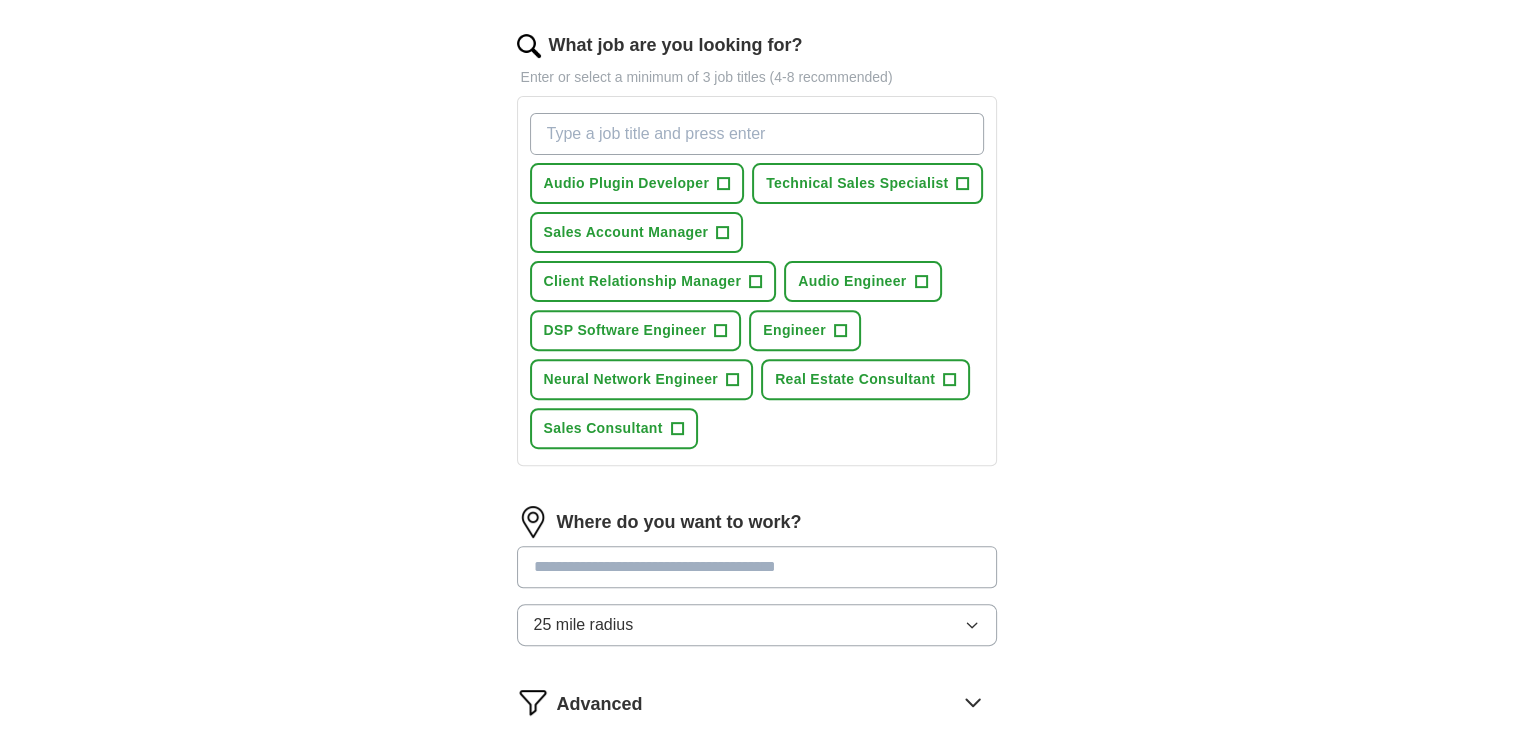 click on "What job are you looking for?" at bounding box center (757, 134) 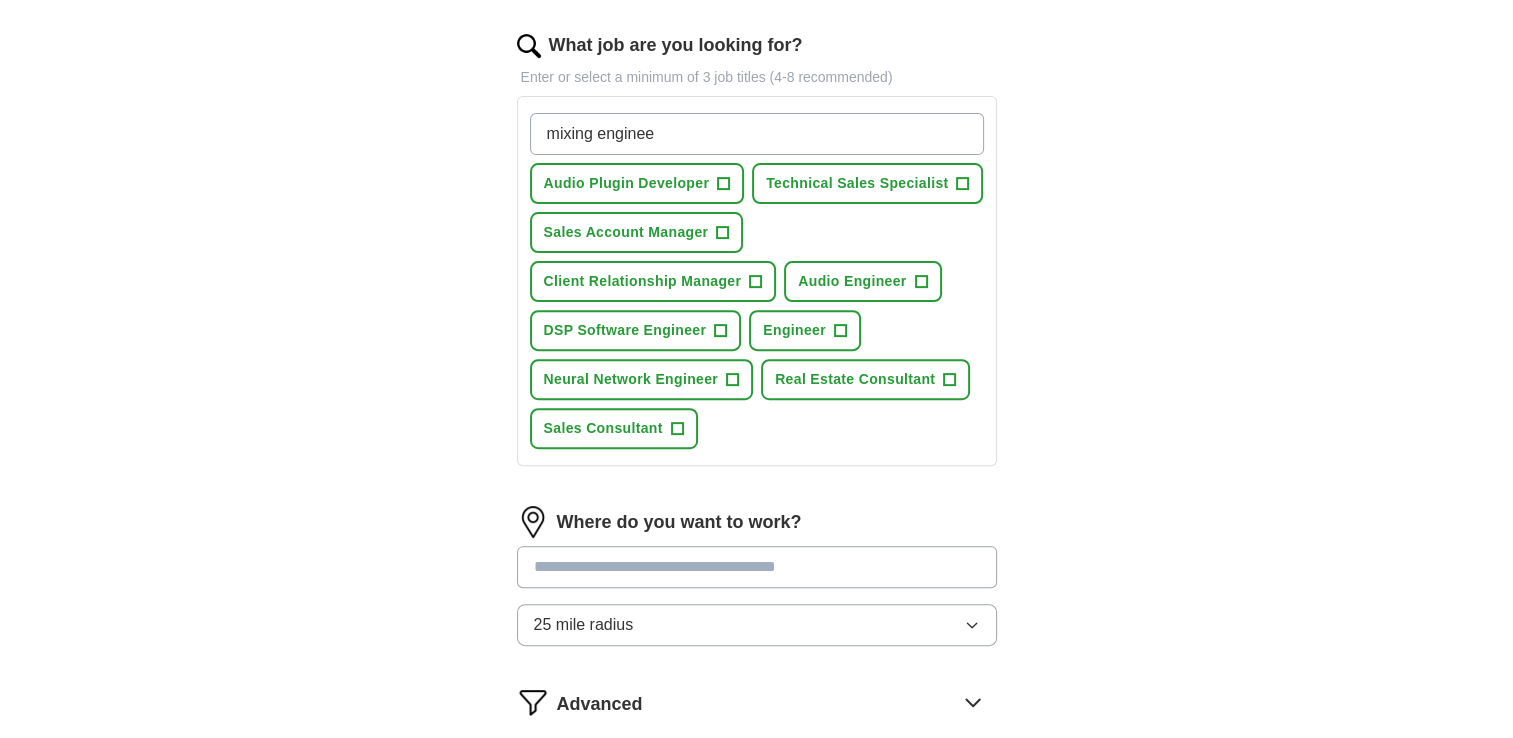 type on "mixing engineer" 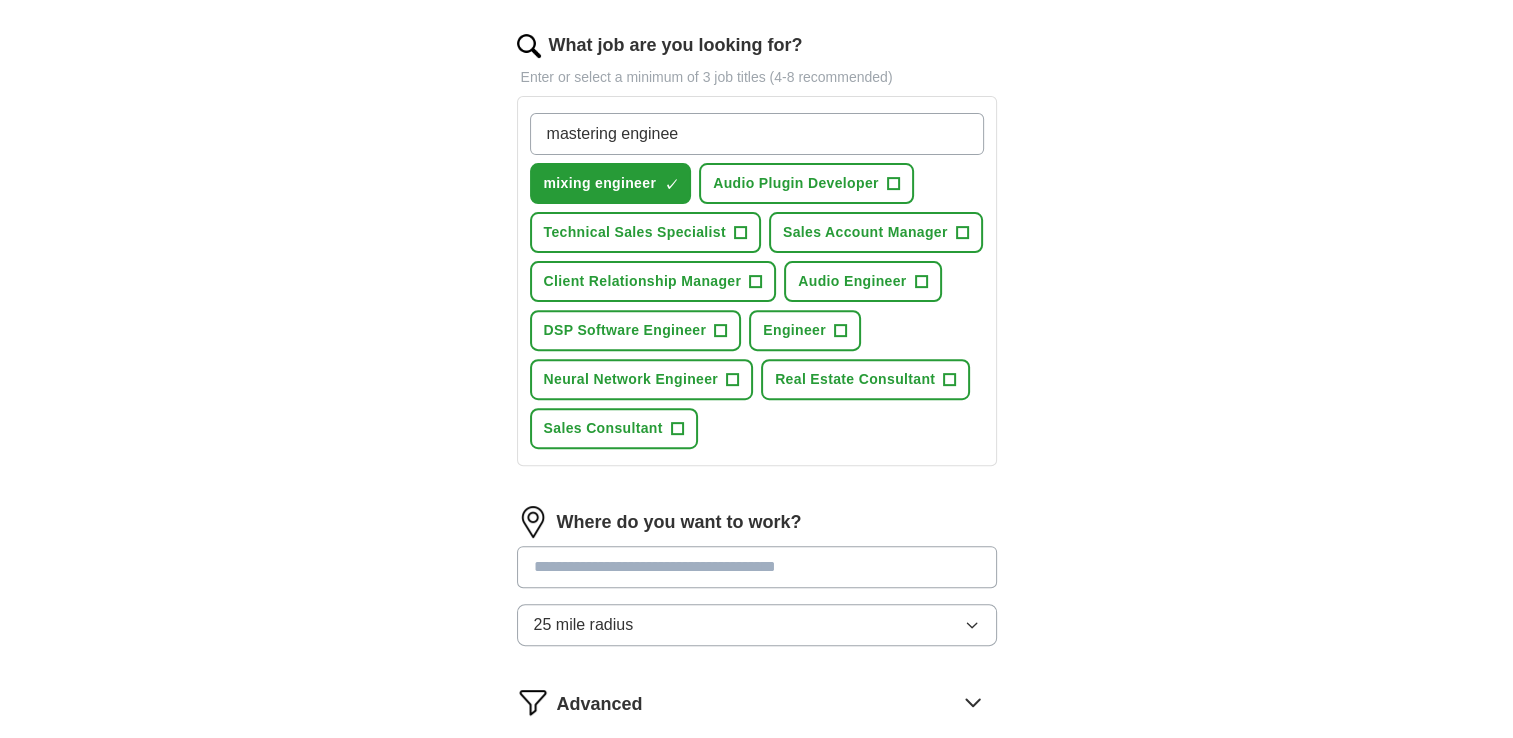 type on "mastering engineer" 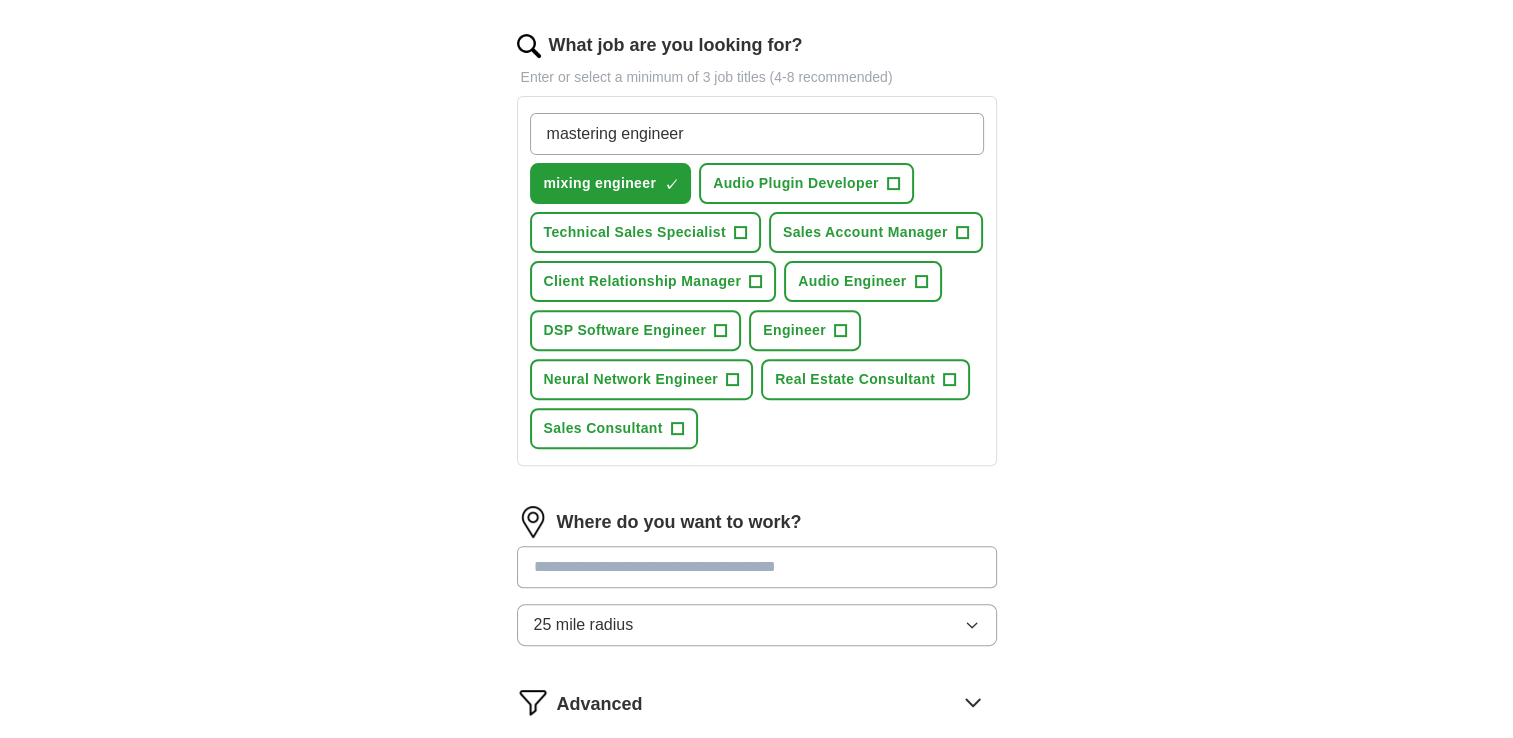type 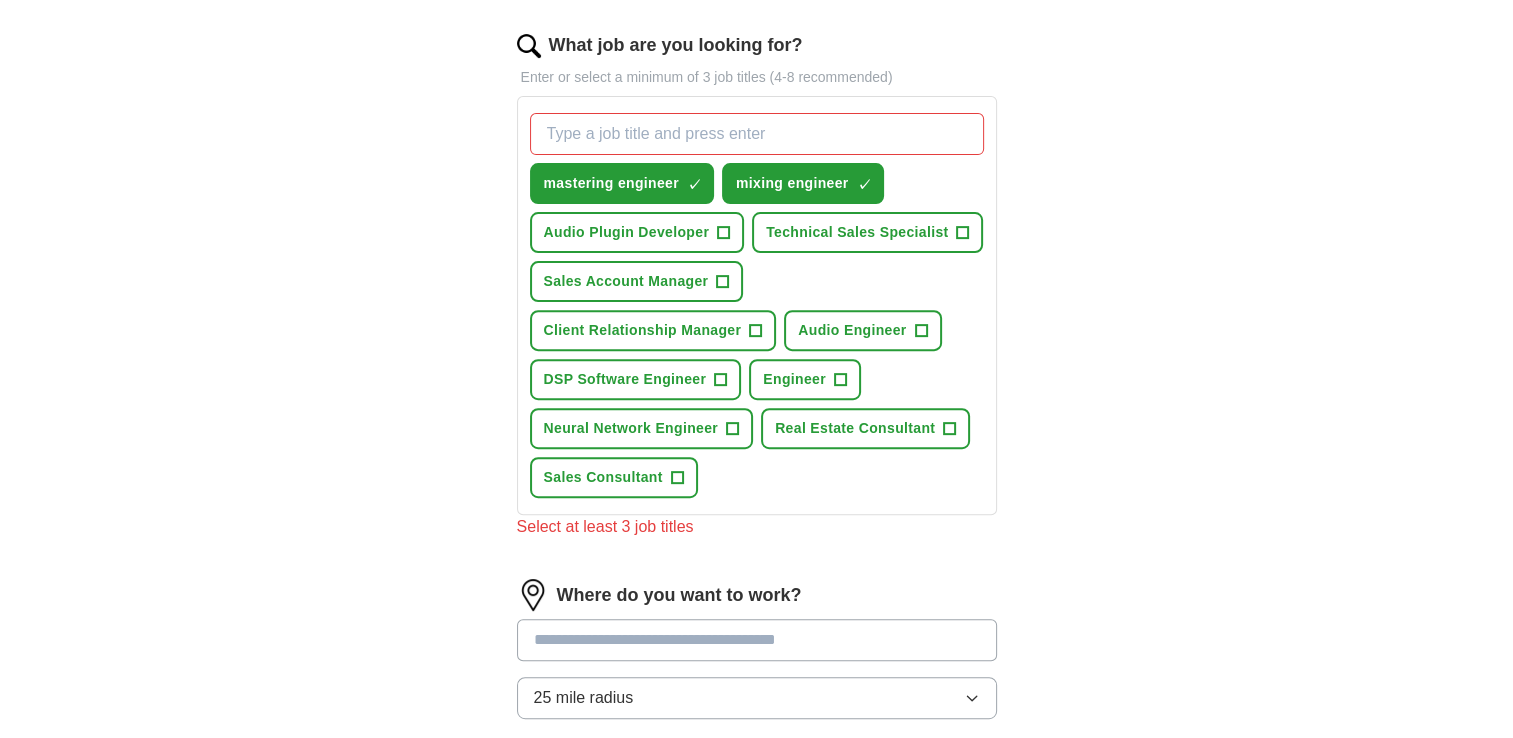 click on "ApplyIQ Let  ApplyIQ  do the hard work of searching and applying for jobs. Just tell us what you're looking for, and we'll do the rest. Select a resume [FIRST] [LAST] - Resume -[YEAR]-.pdf [DATE], [TIME] Upload a different  resume By uploading your  resume  you agree to our   T&Cs   and   Privacy Notice . First Name ******* Last Name *** What job are you looking for? Enter or select a minimum of 3 job titles (4-8 recommended) mastering engineer ✓ × mixing engineer ✓ × Audio Plugin Developer + Technical Sales Specialist + Sales Account Manager + Client Relationship Manager + Audio Engineer + DSP Software Engineer + Engineer + Neural Network Engineer + Real Estate Consultant + Sales Consultant + Select at least 3 job titles Where do you want to work? 25 mile radius Advanced Start applying for jobs By registering, you consent to us applying to suitable jobs for you" at bounding box center (757, 178) 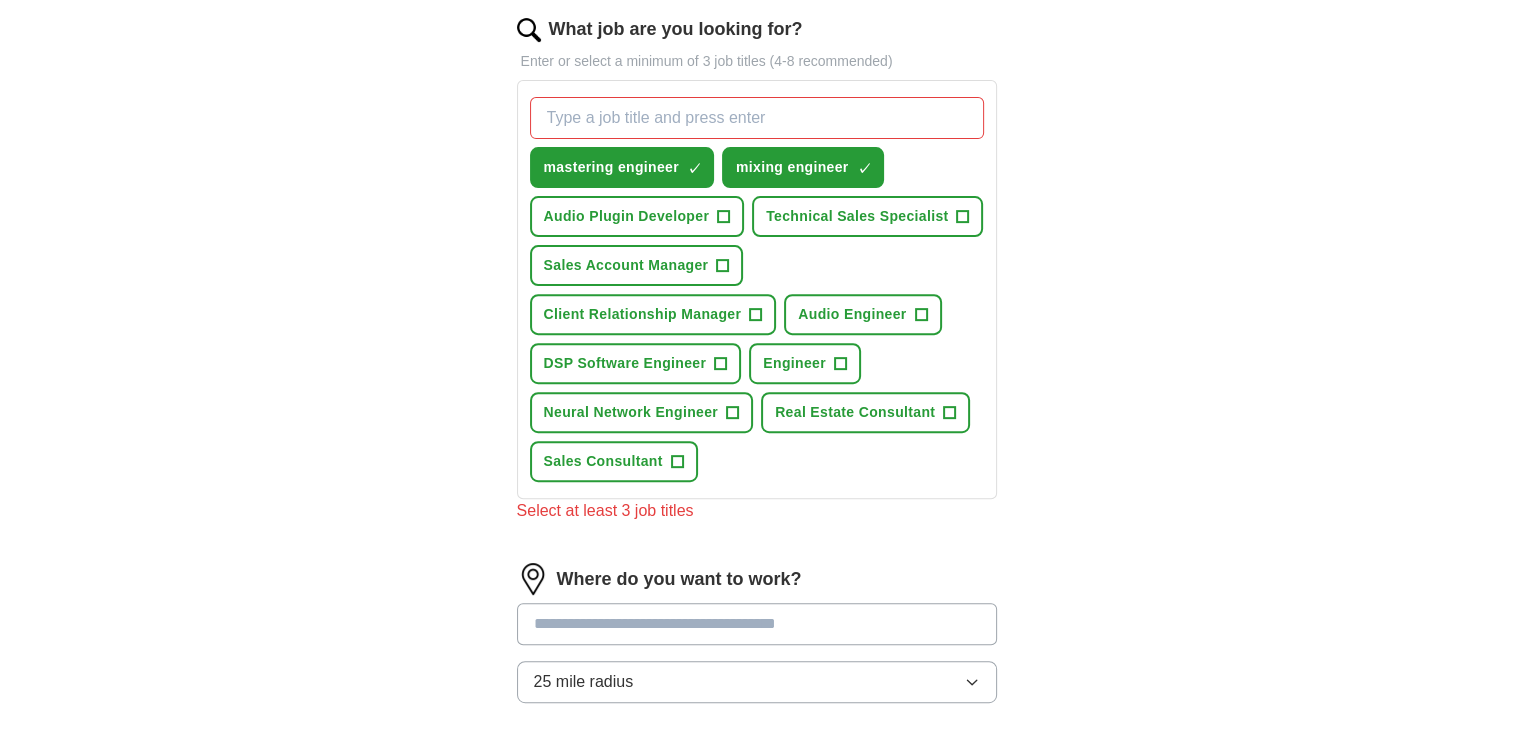 scroll, scrollTop: 640, scrollLeft: 0, axis: vertical 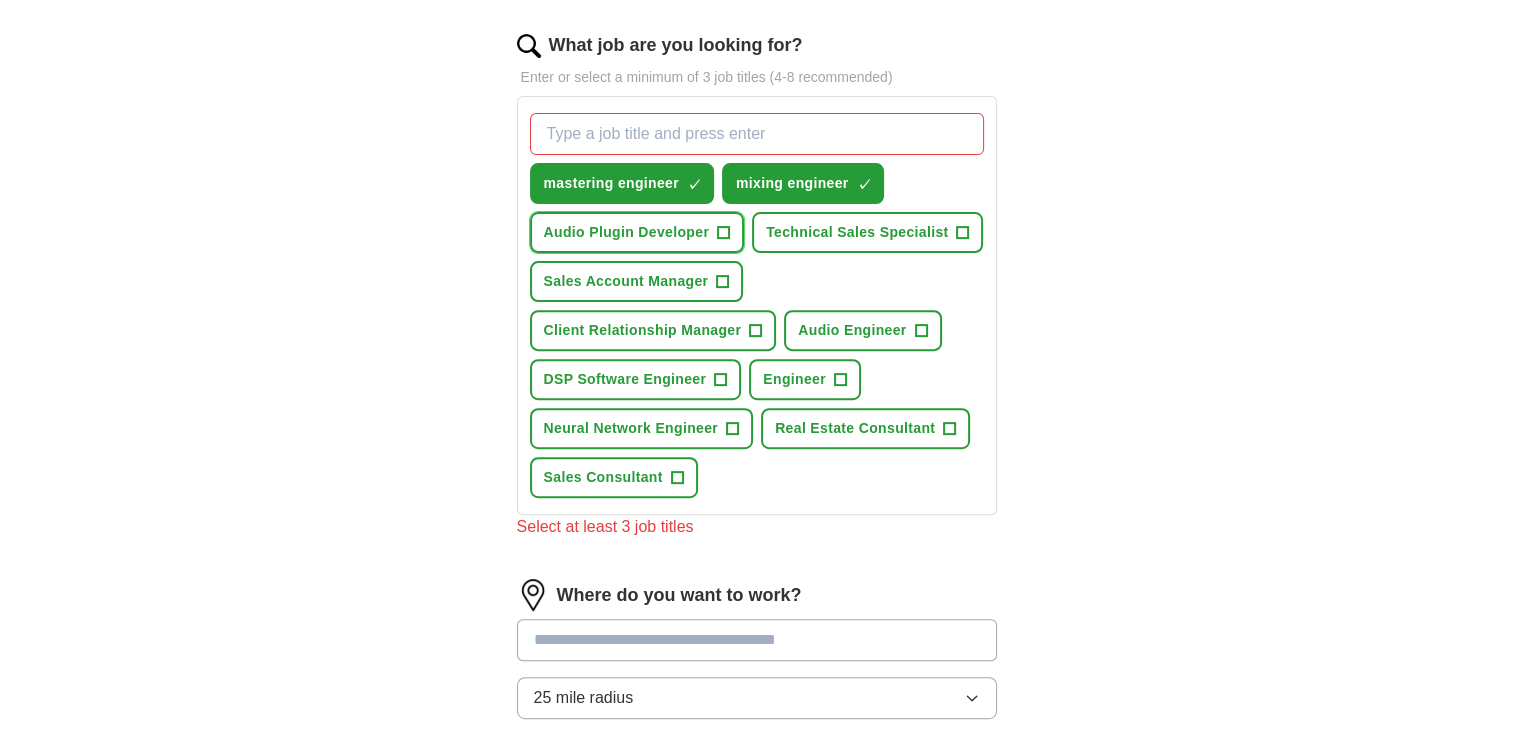 click on "+" at bounding box center [724, 233] 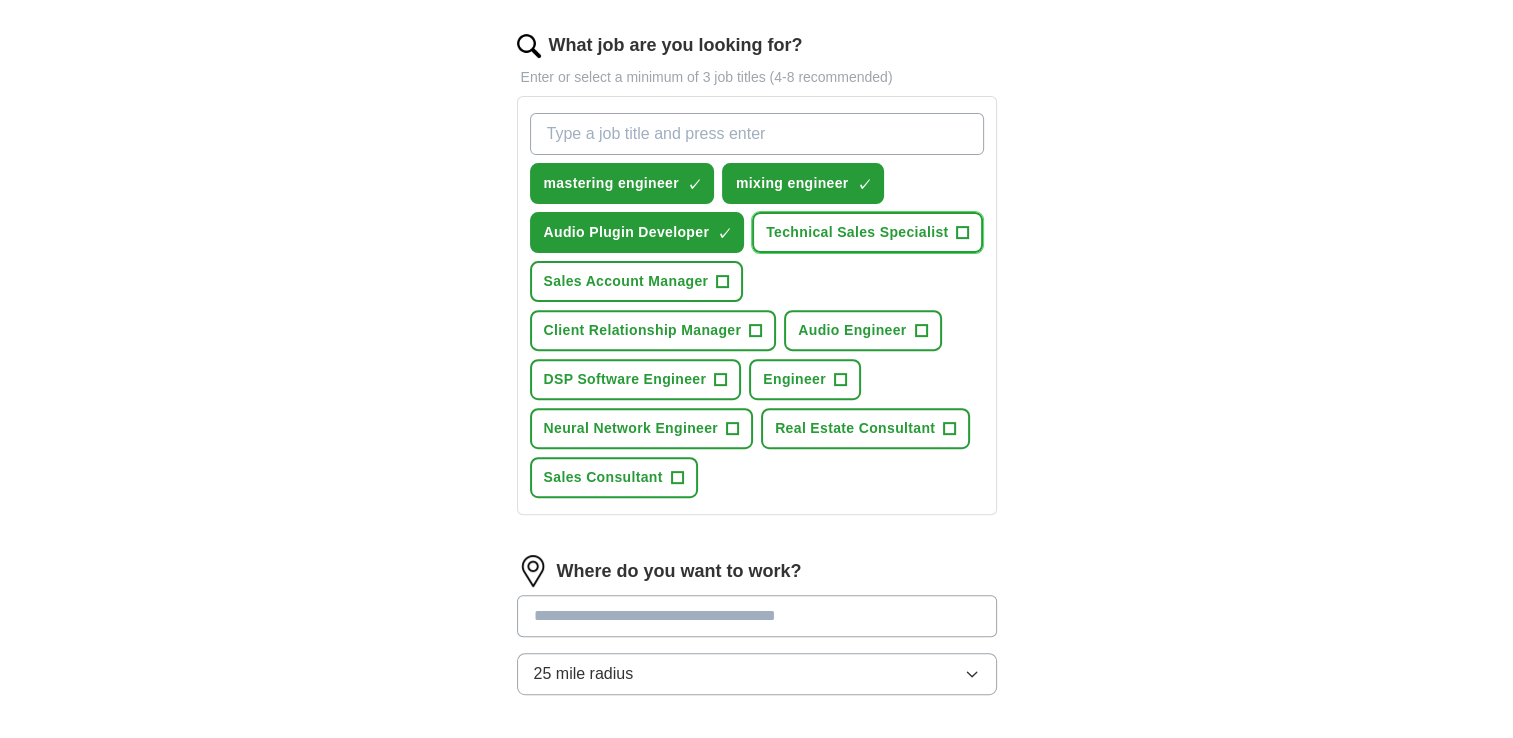 click on "+" at bounding box center (963, 233) 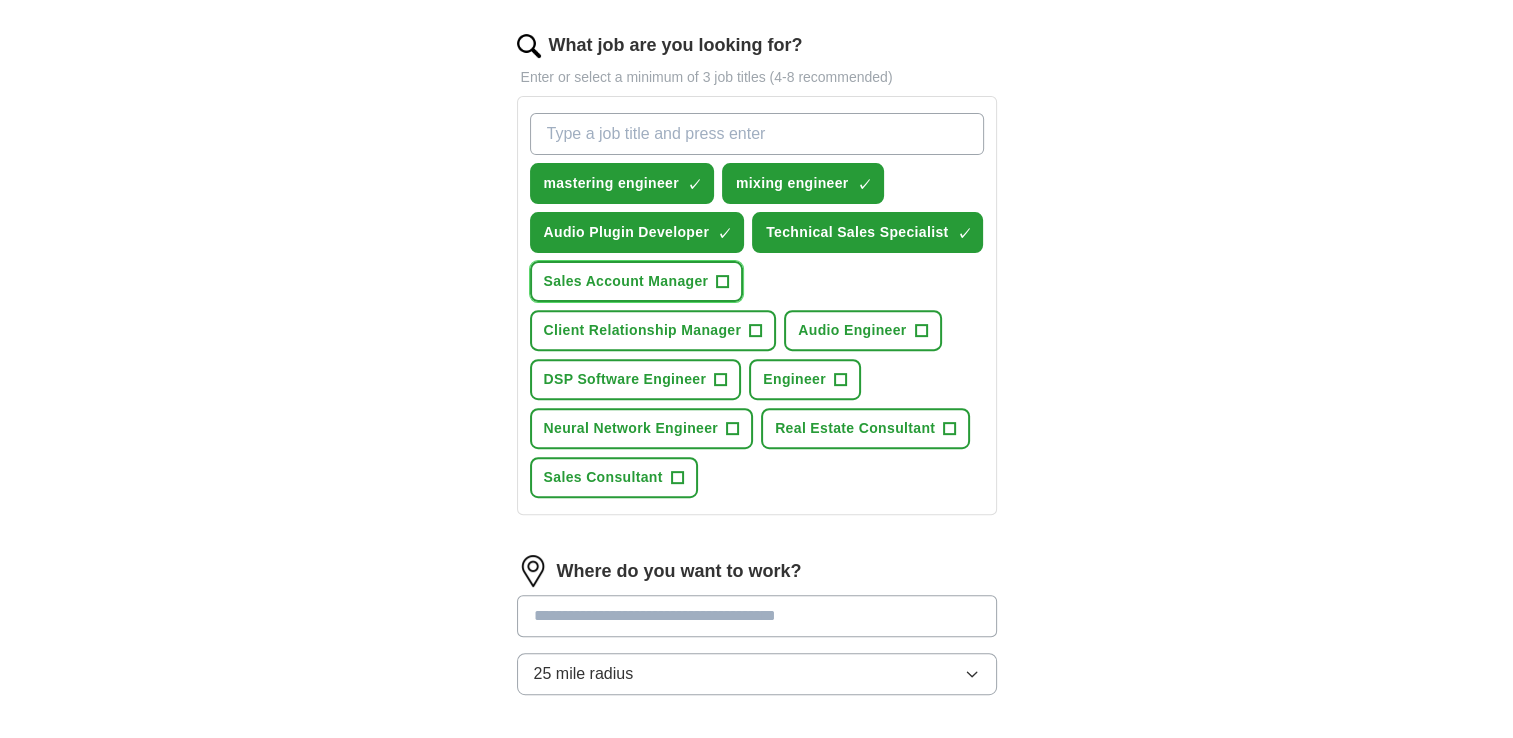 click on "+" at bounding box center [723, 282] 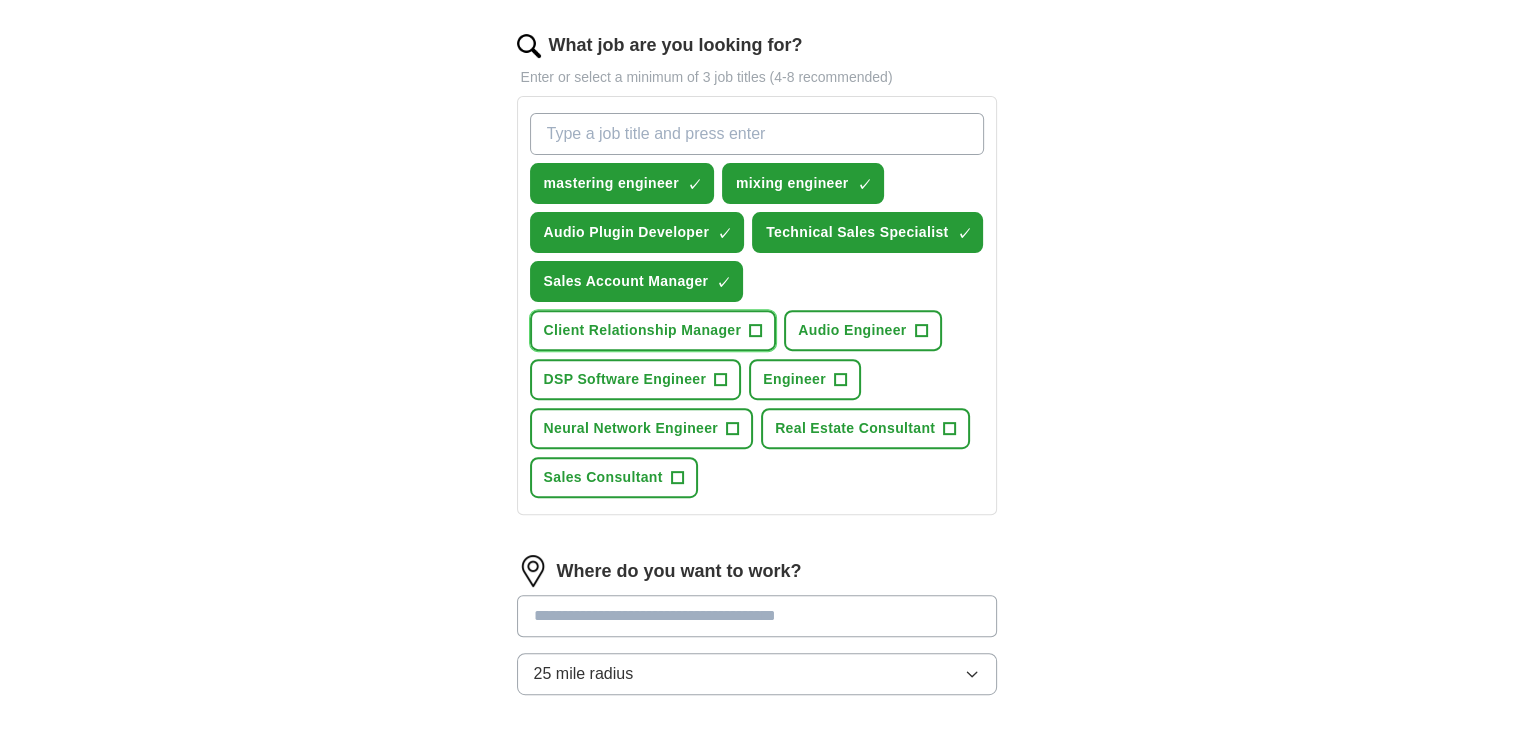 click on "+" at bounding box center (756, 331) 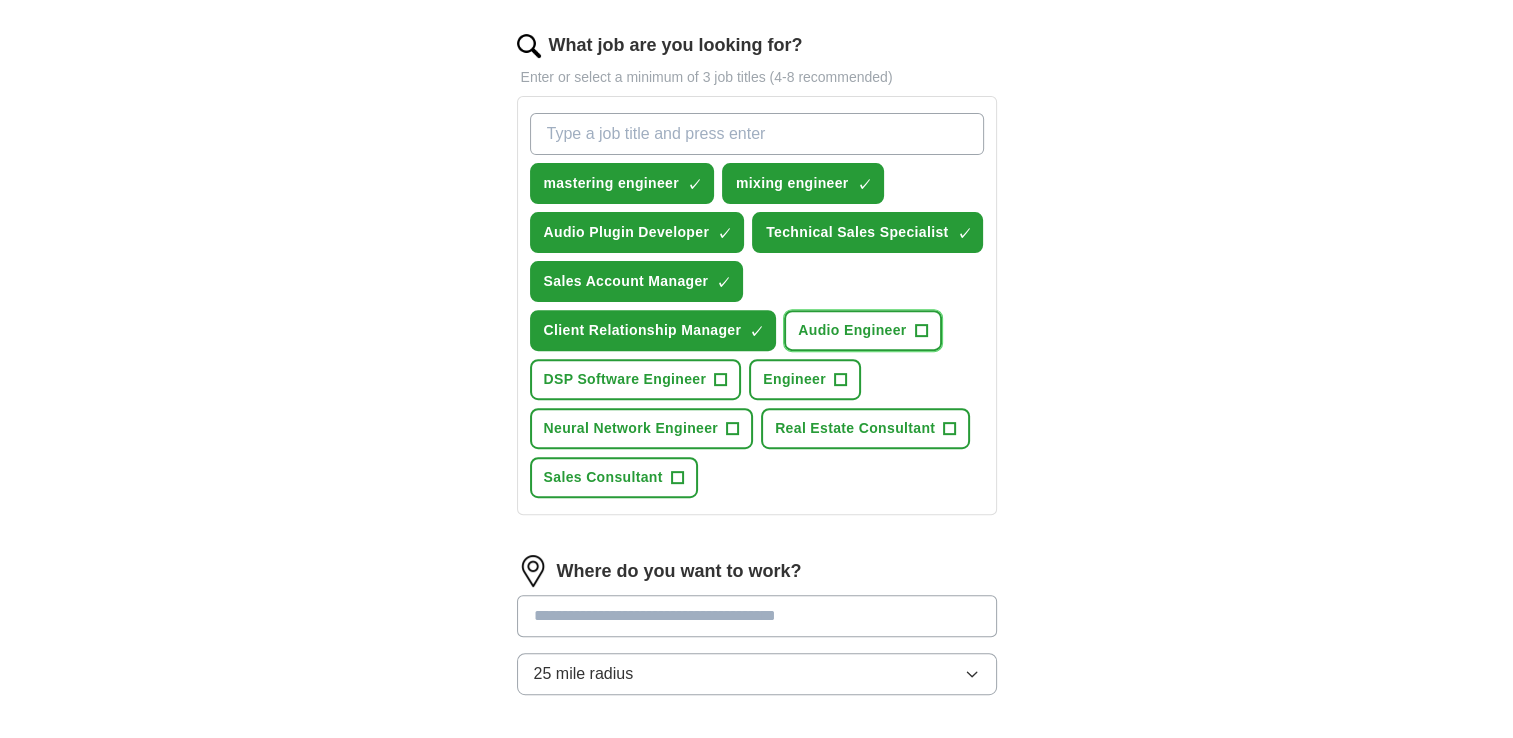 click on "+" at bounding box center (921, 331) 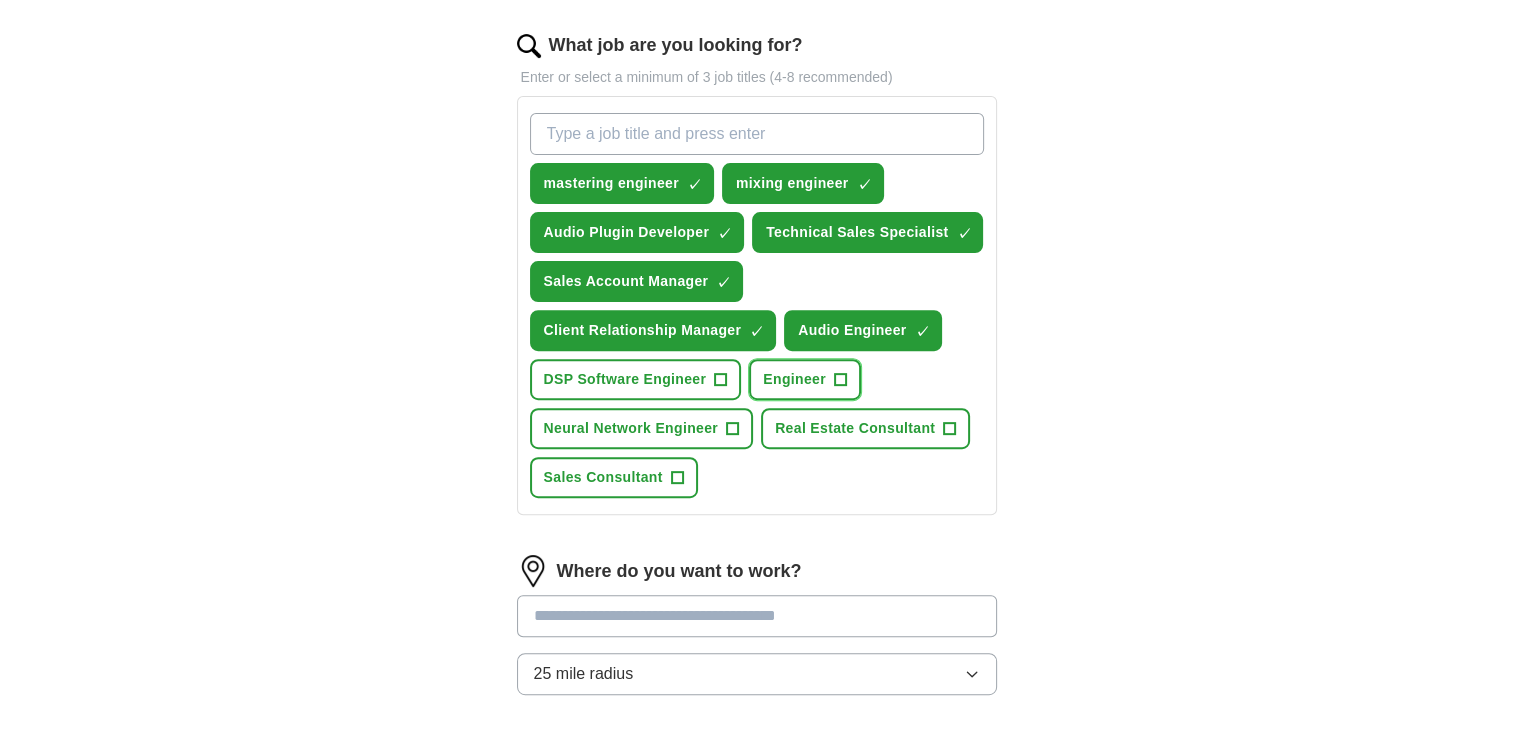 click on "+" at bounding box center (840, 380) 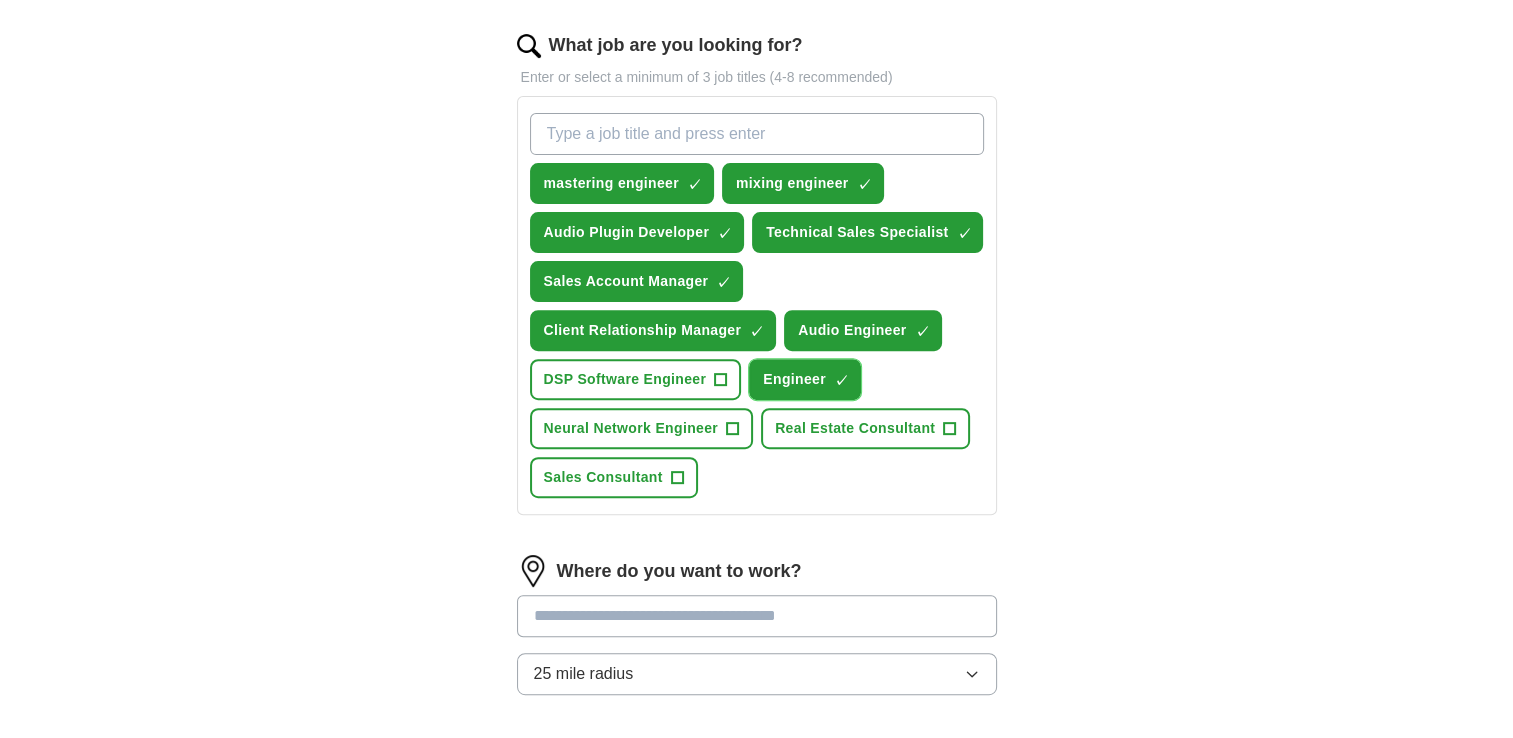 click on "×" at bounding box center (0, 0) 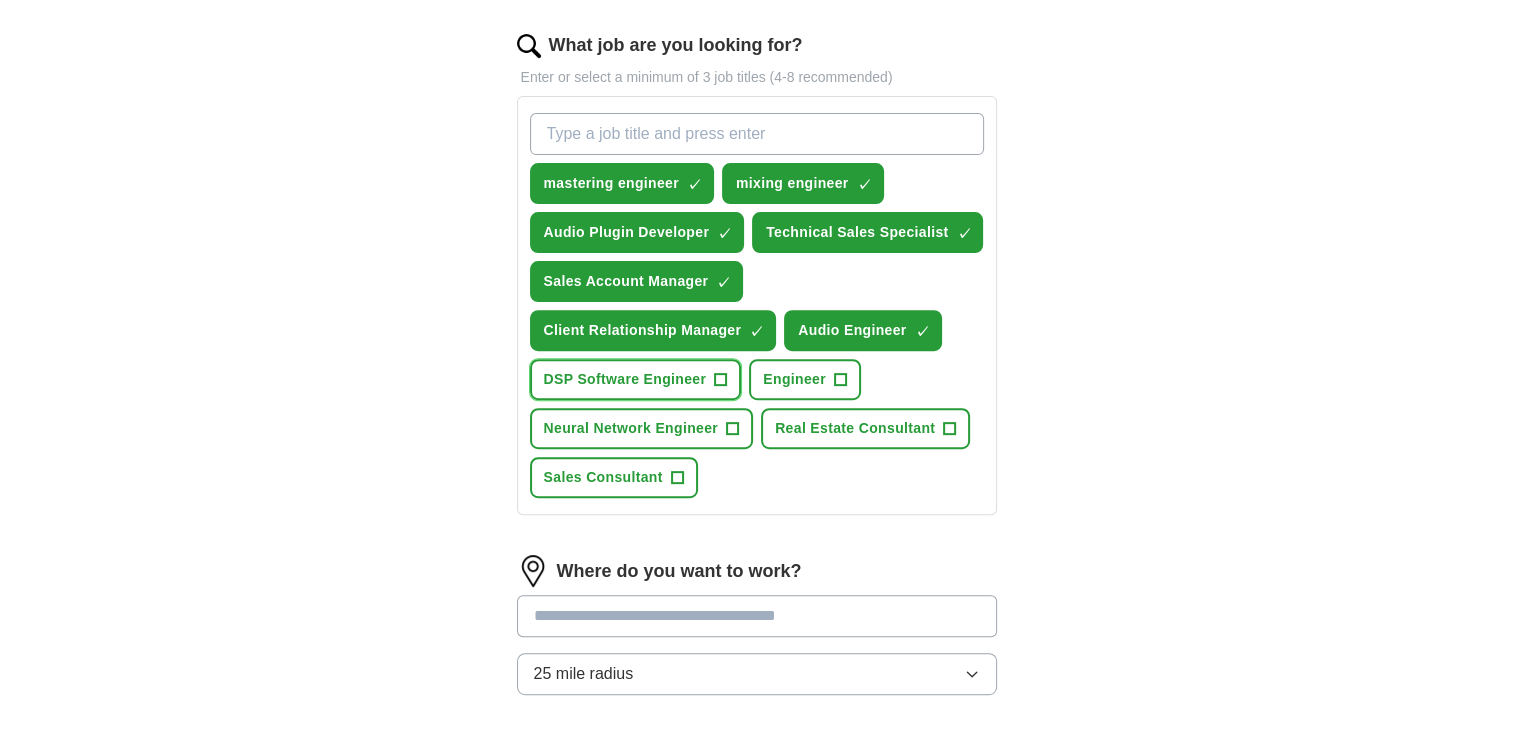 click on "+" at bounding box center (720, 379) 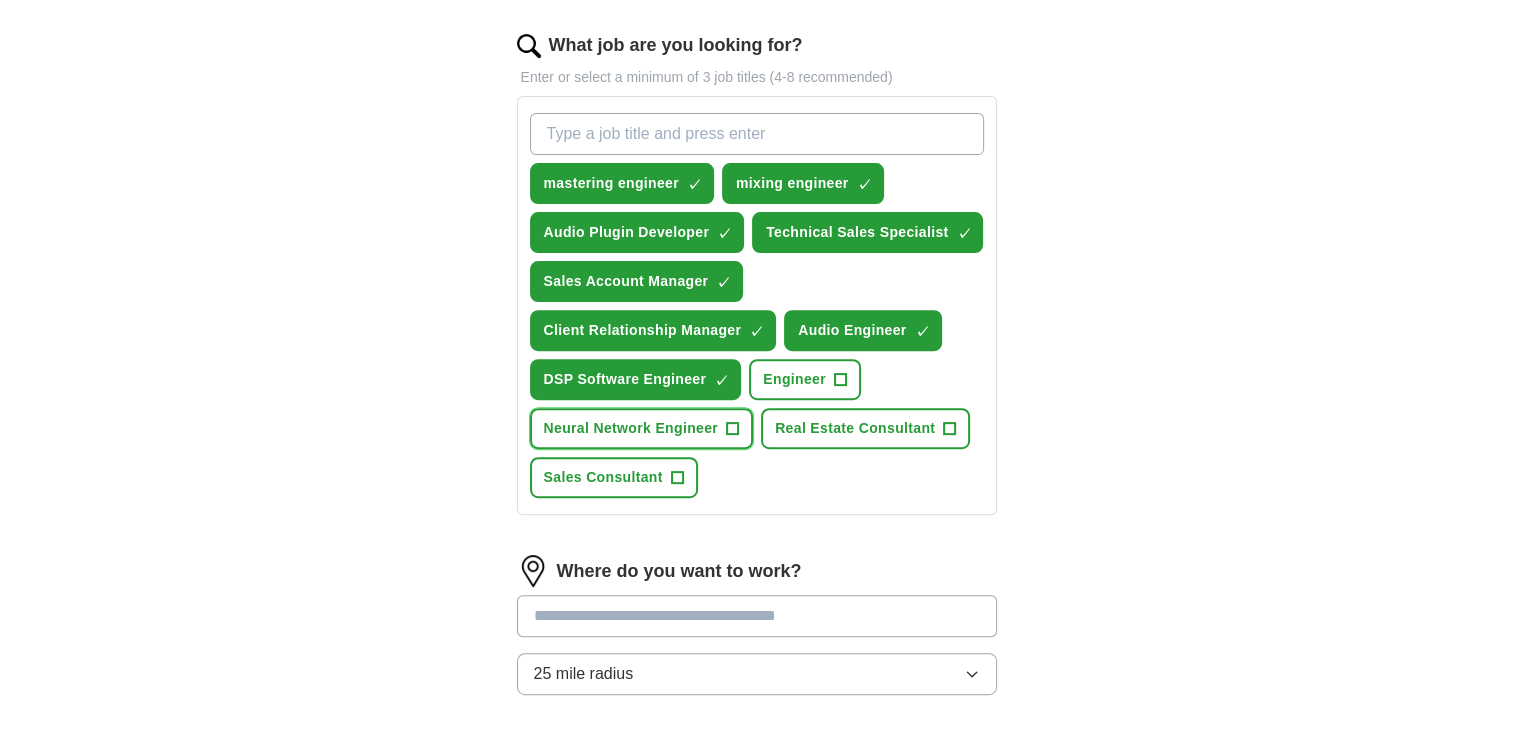 click on "+" at bounding box center [733, 429] 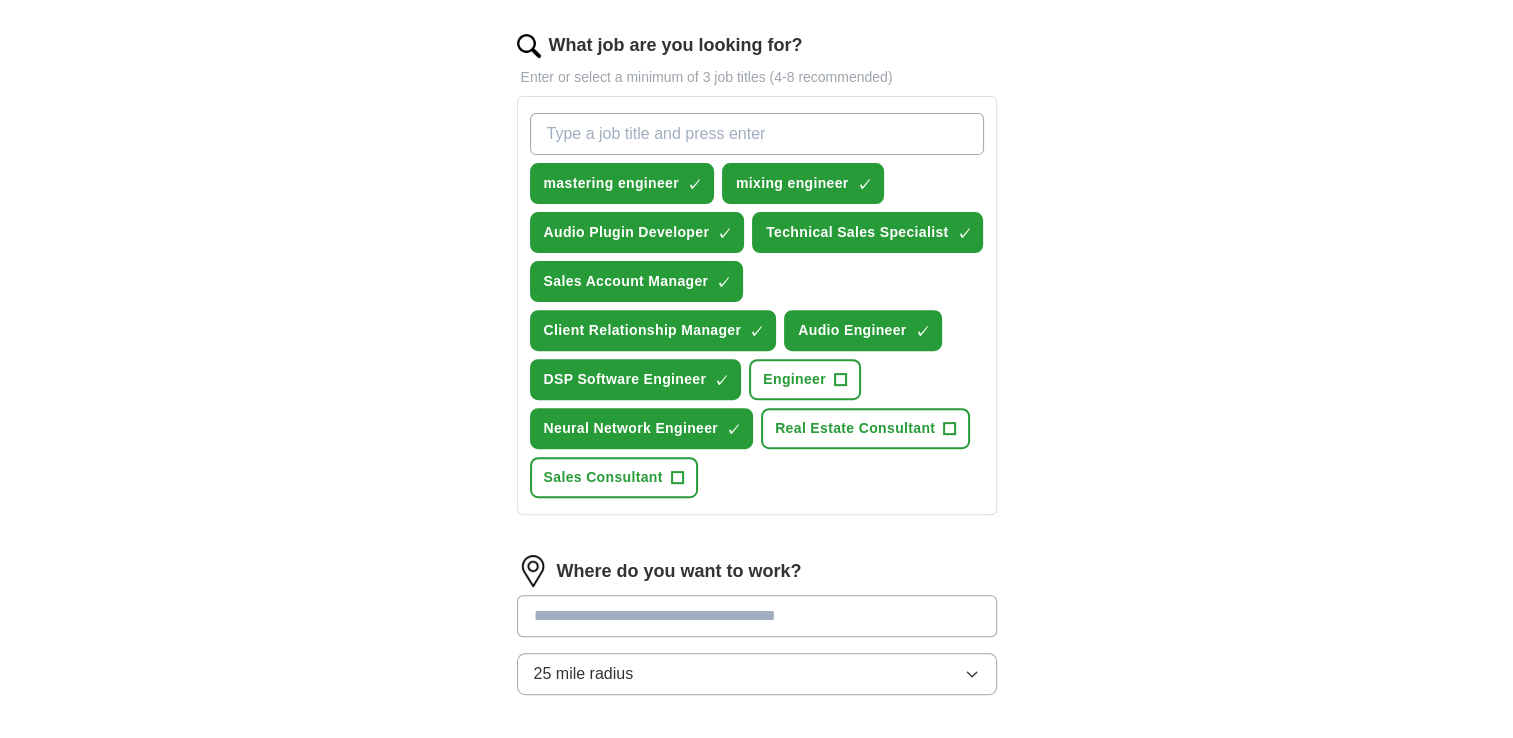 click on "mastering engineer ✓ × mixing engineer ✓ × Audio Plugin Developer ✓ × Technical Sales Specialist ✓ × Sales Account Manager ✓ × Client Relationship Manager ✓ × Audio Engineer ✓ × DSP Software Engineer ✓ × Engineer + Neural Network Engineer ✓ × Real Estate Consultant + Sales Consultant +" at bounding box center (757, 305) 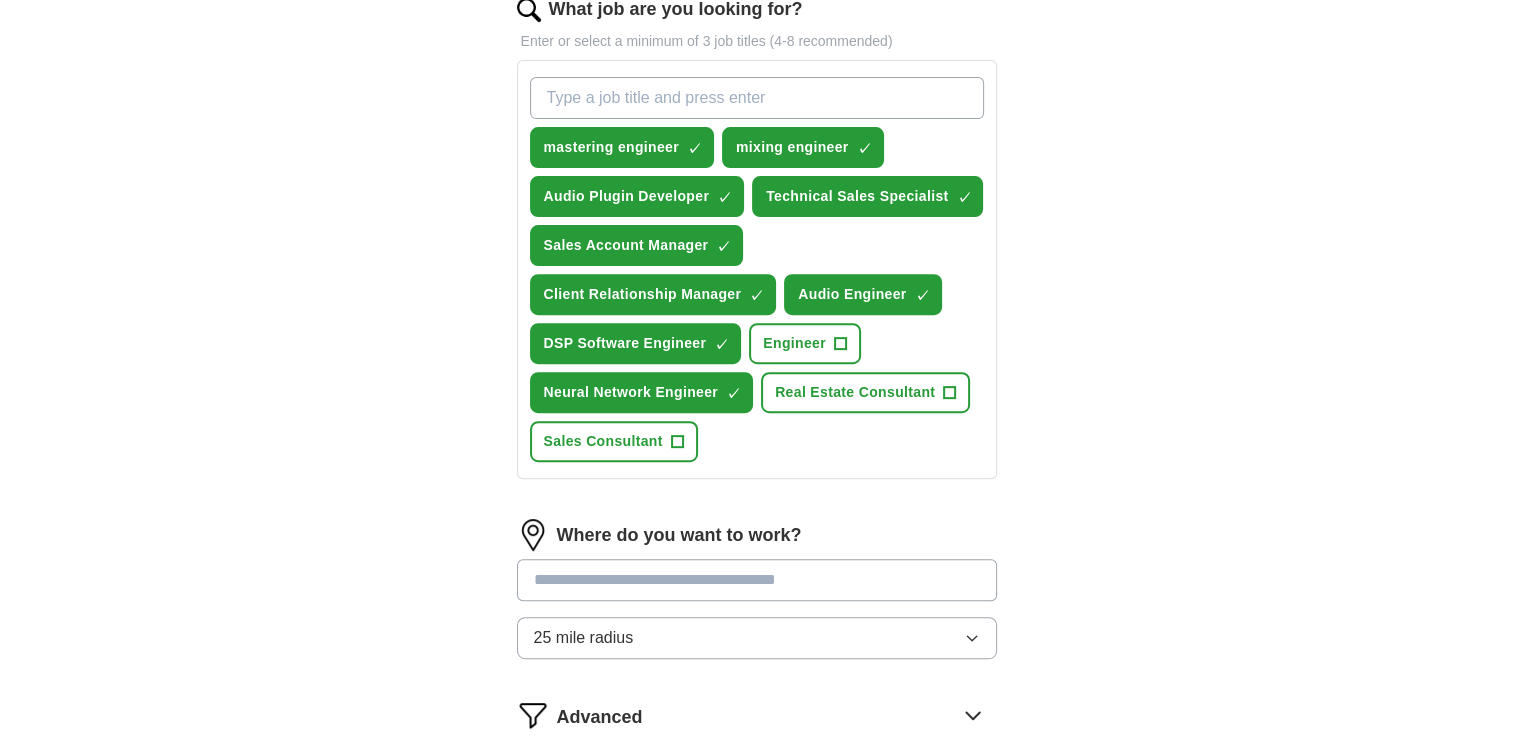scroll, scrollTop: 680, scrollLeft: 0, axis: vertical 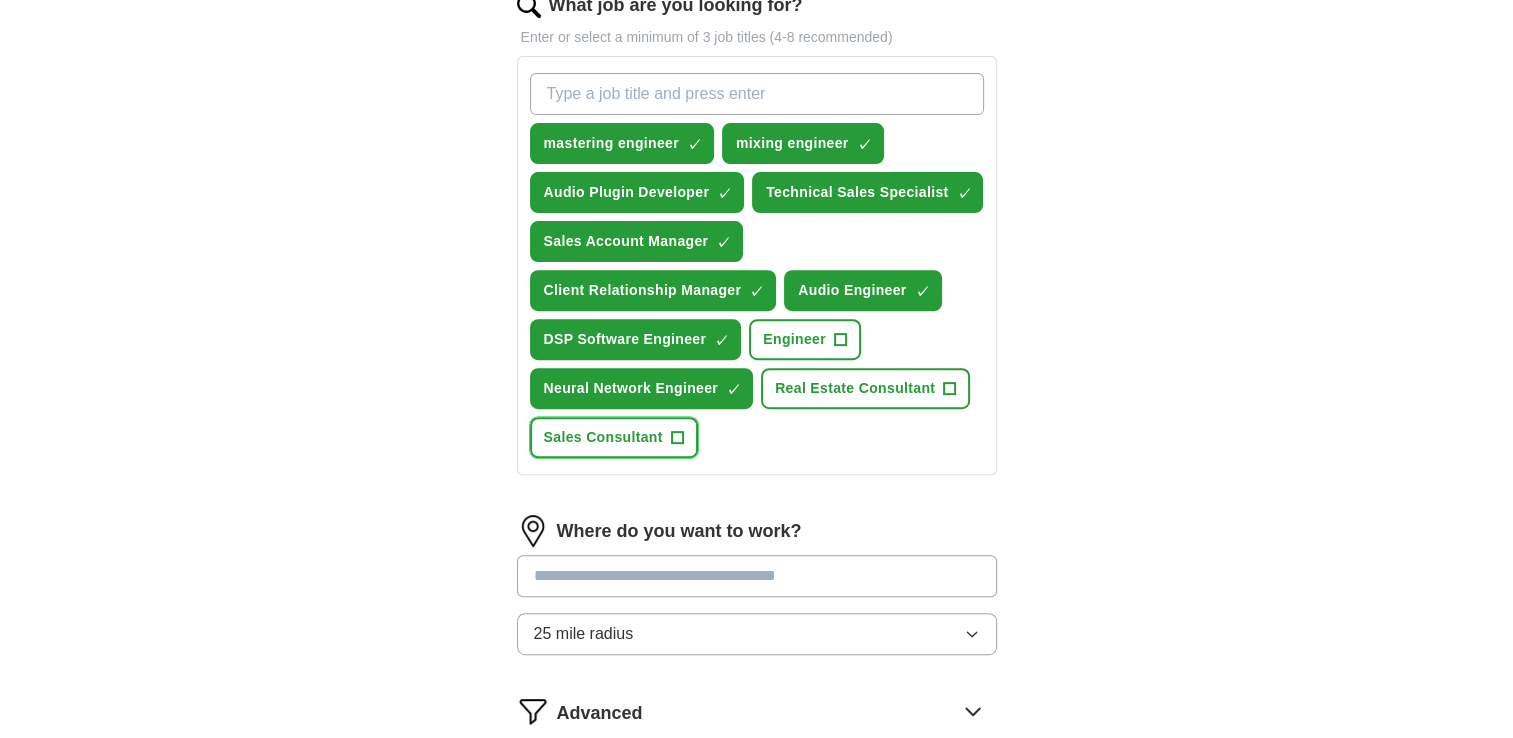 click on "Sales Consultant +" at bounding box center (614, 437) 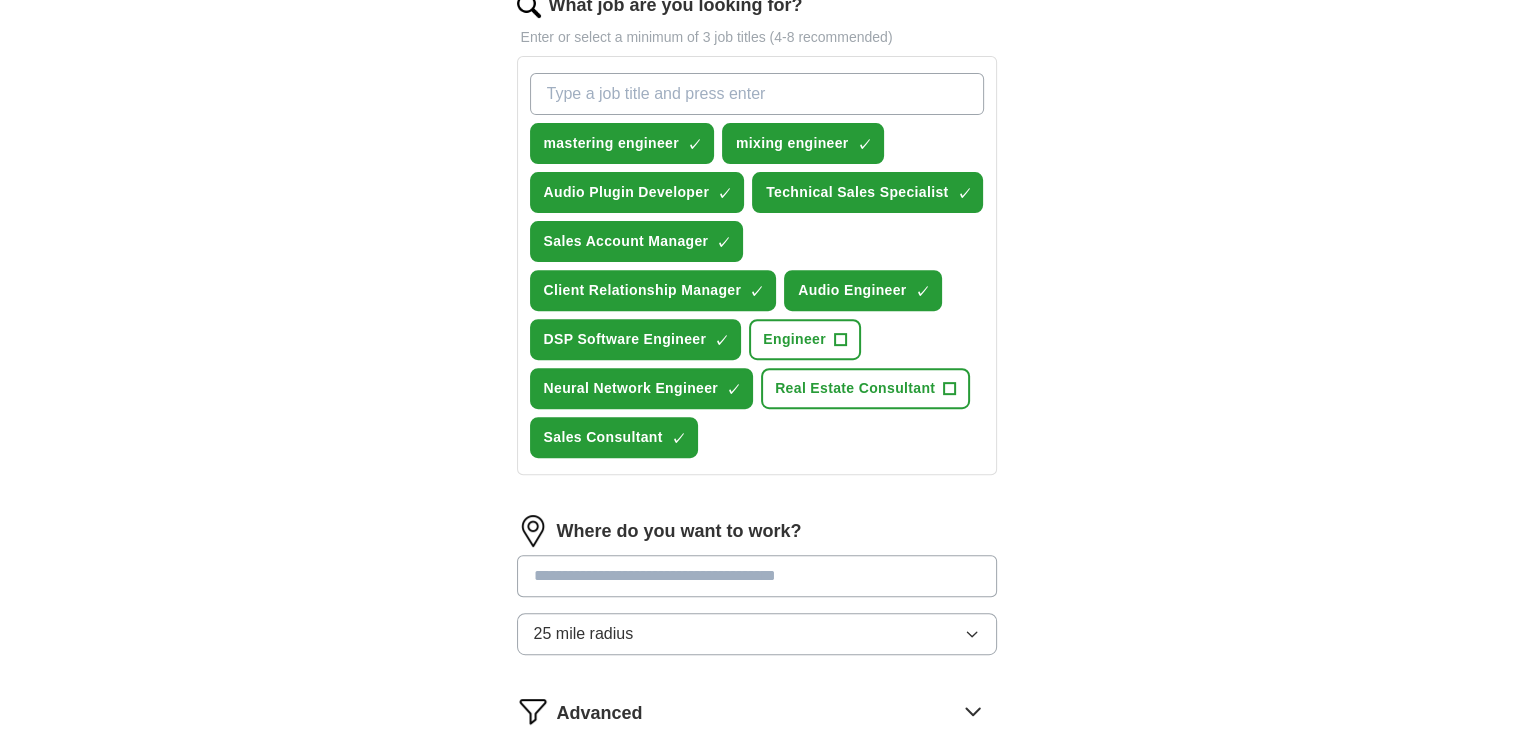 click on "mastering engineer ✓ × mixing engineer ✓ × Audio Plugin Developer ✓ × Technical Sales Specialist ✓ × Sales Account Manager ✓ × Client Relationship Manager ✓ × Audio Engineer ✓ × DSP Software Engineer ✓ × Engineer + Neural Network Engineer ✓ × Real Estate Consultant + Sales Consultant ✓ ×" at bounding box center [757, 265] 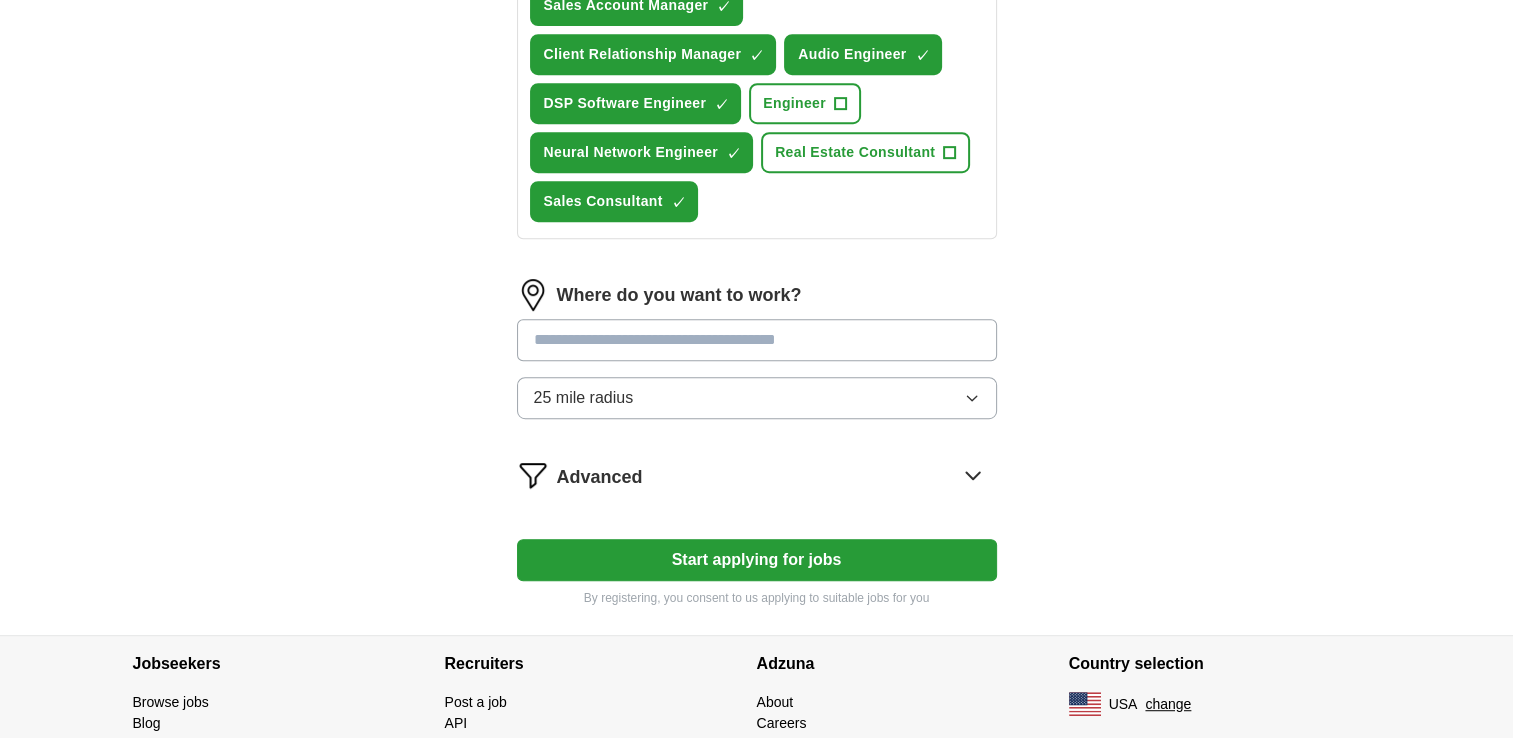 scroll, scrollTop: 1000, scrollLeft: 0, axis: vertical 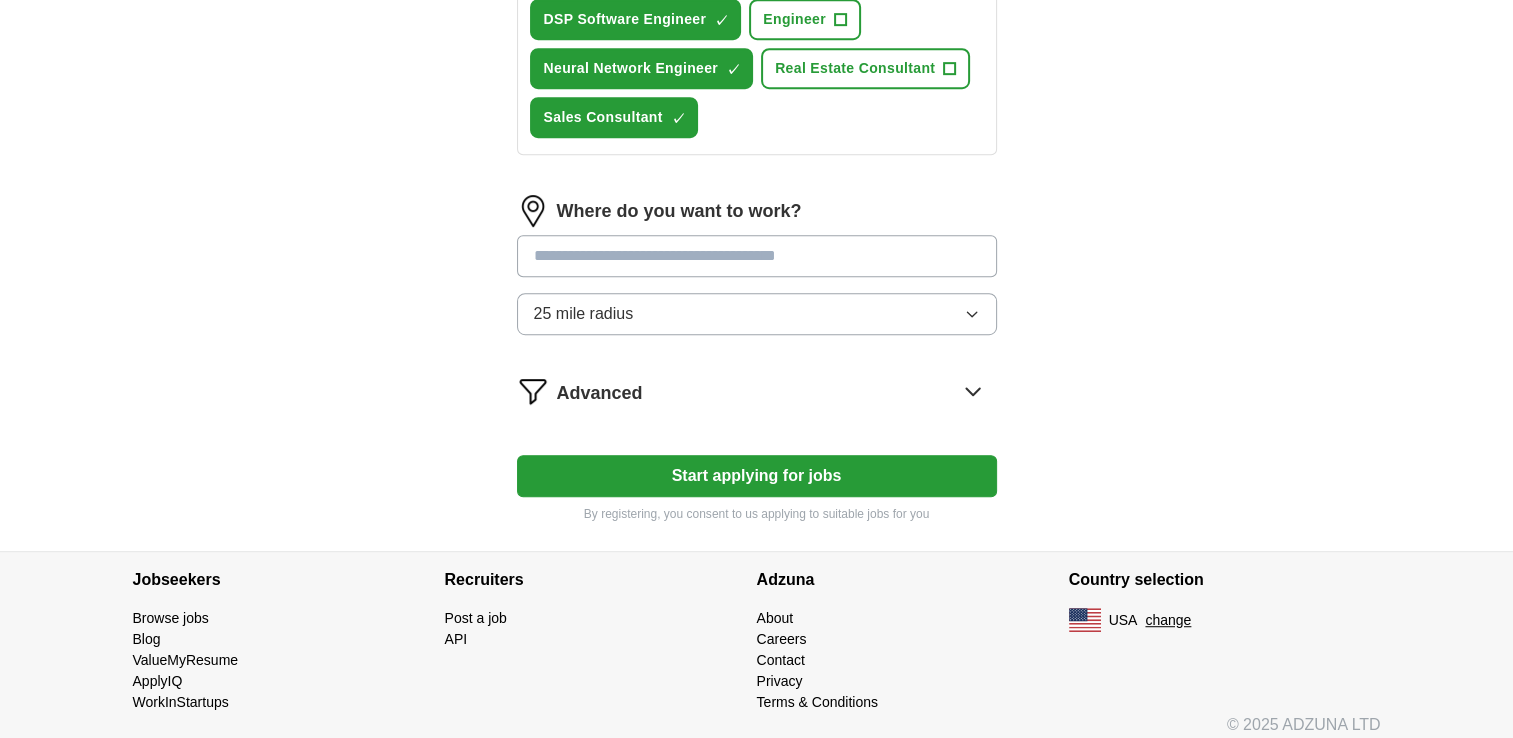 click on "25 mile radius" at bounding box center [757, 314] 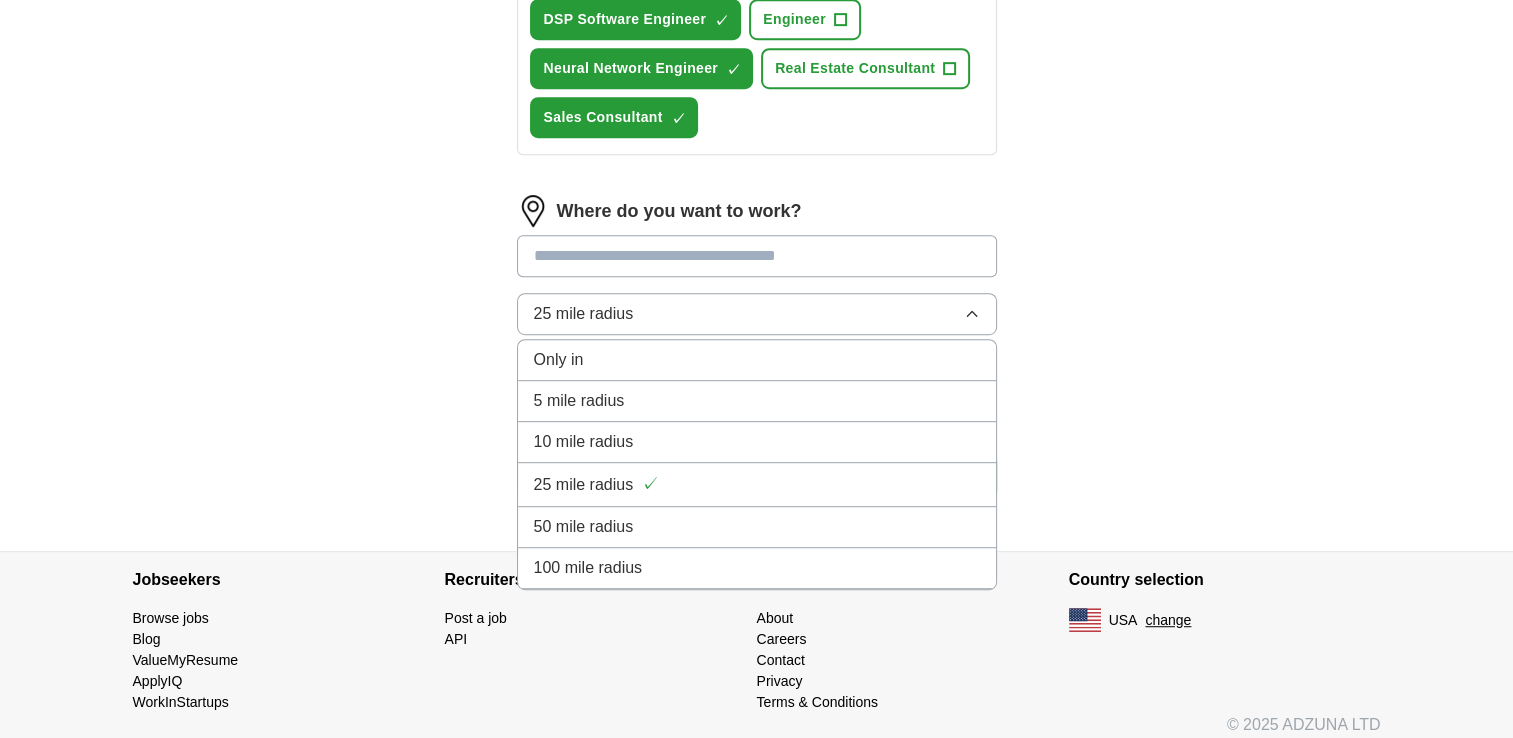 click at bounding box center [757, 256] 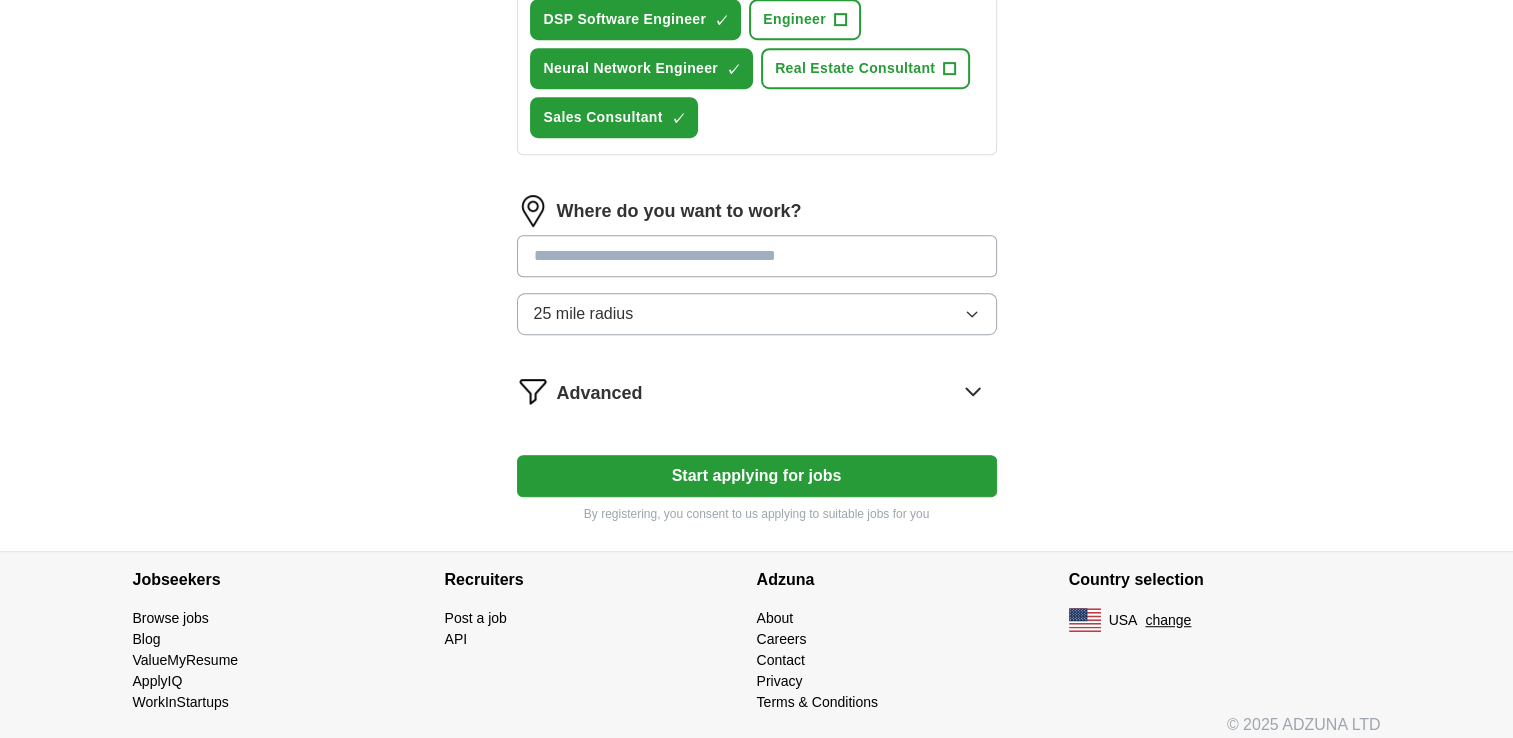 click on "Start applying for jobs" at bounding box center (757, 476) 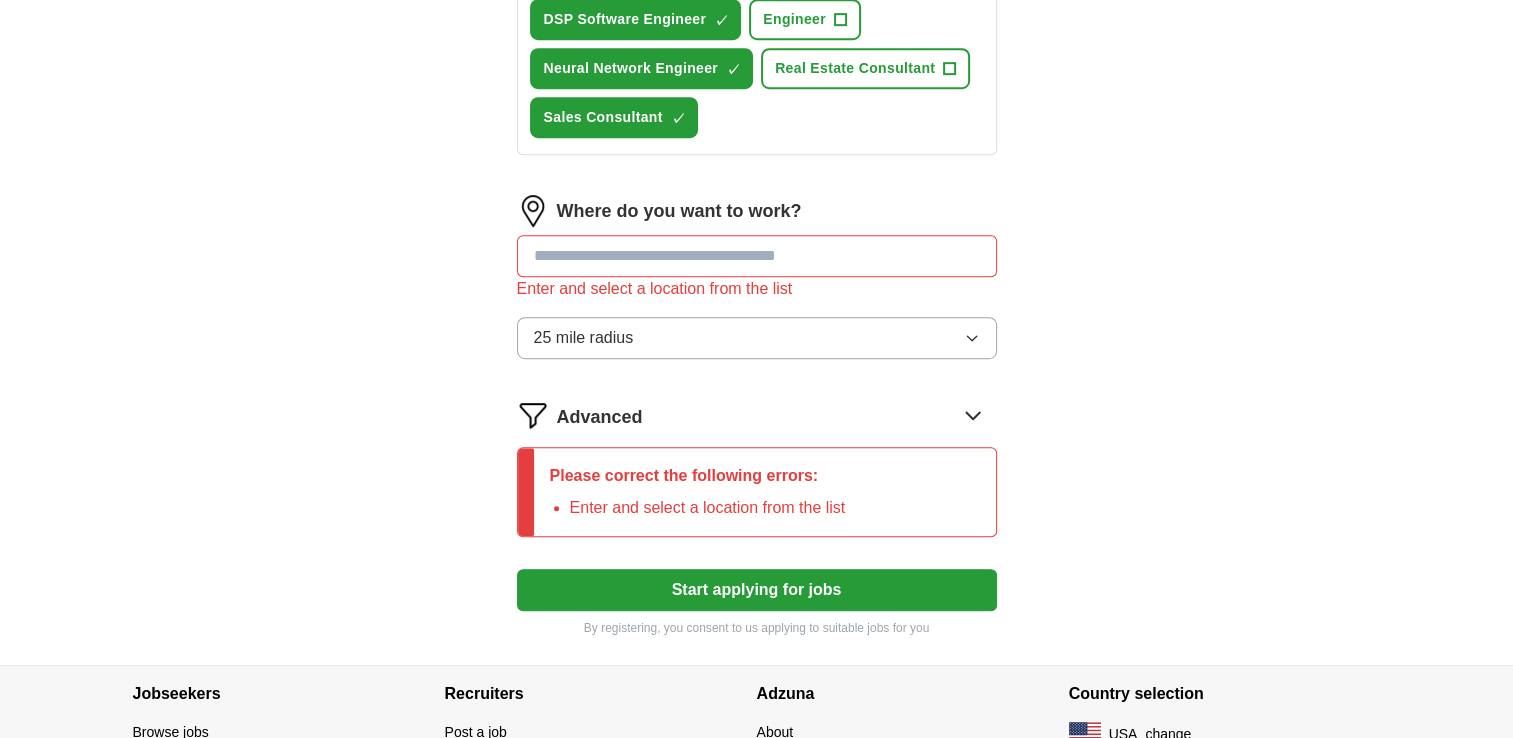click at bounding box center [757, 256] 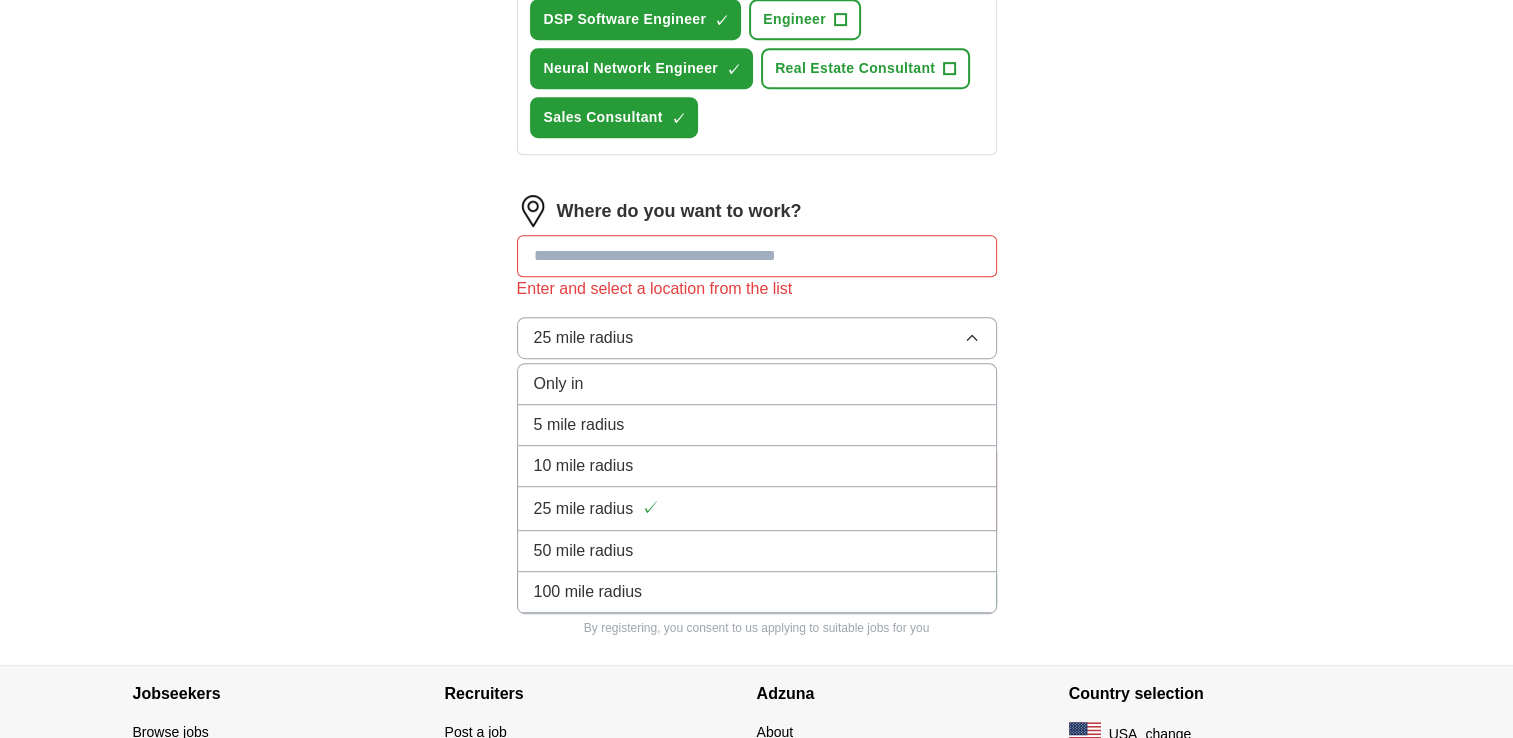 click on "Only in" at bounding box center [757, 384] 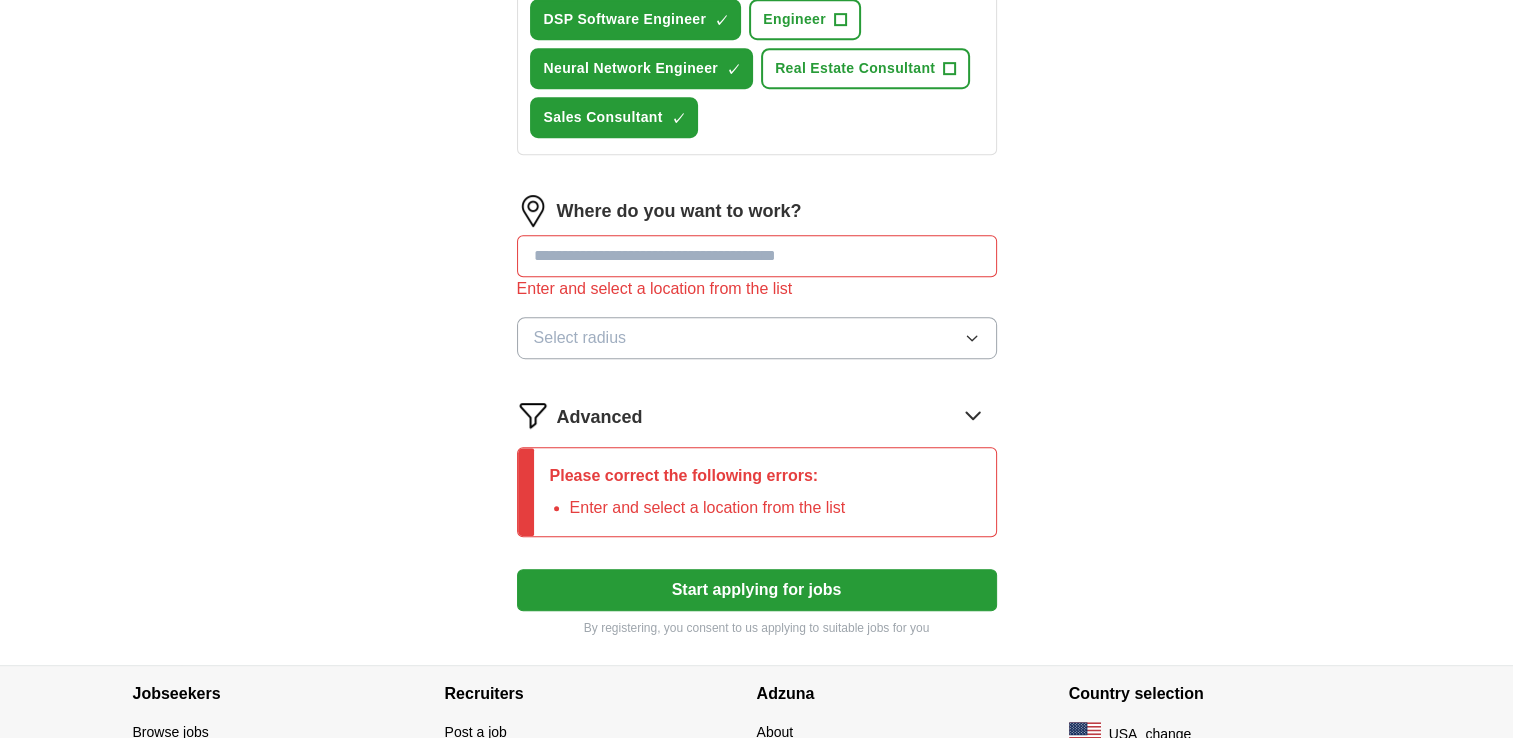 click on "Select radius" at bounding box center [757, 338] 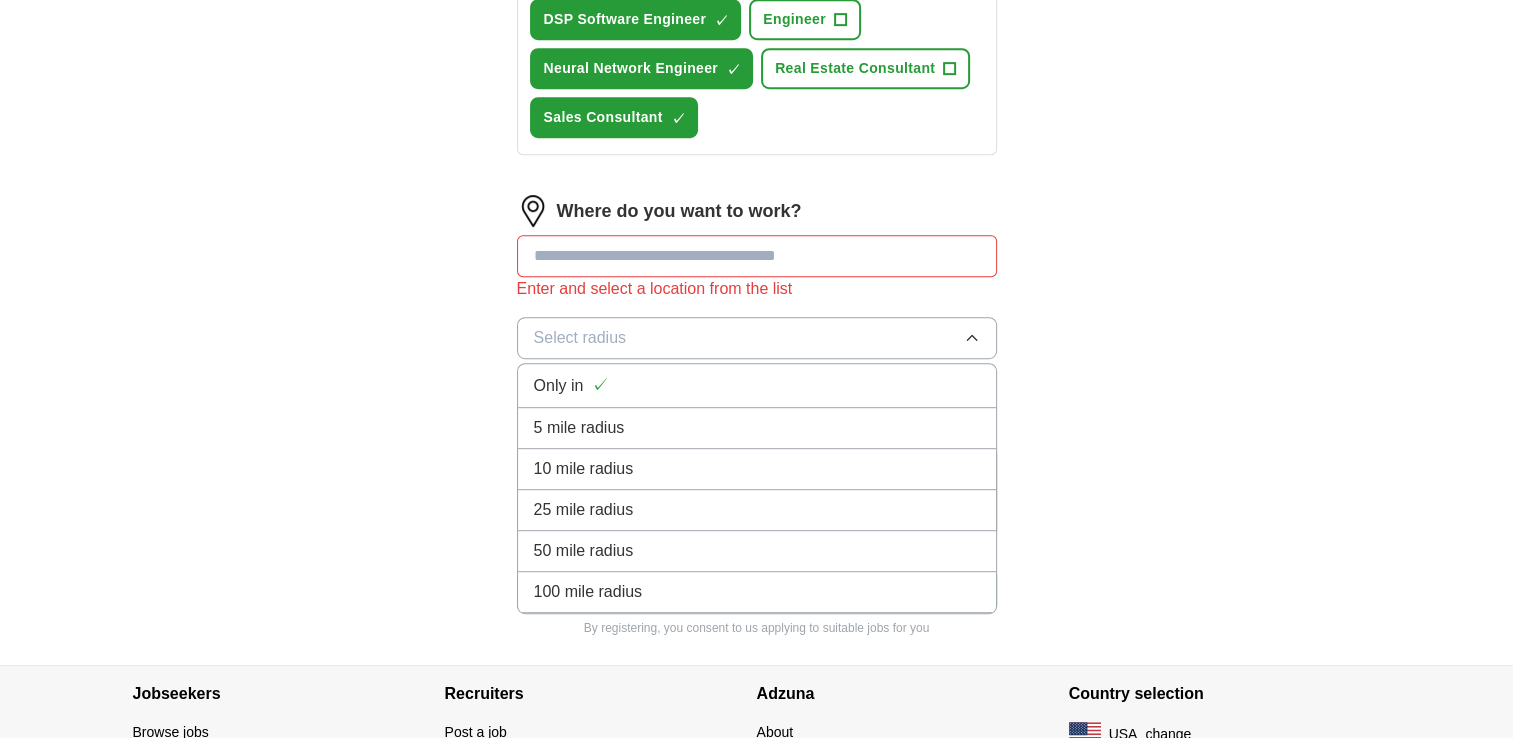 click on "Select radius" at bounding box center (757, 338) 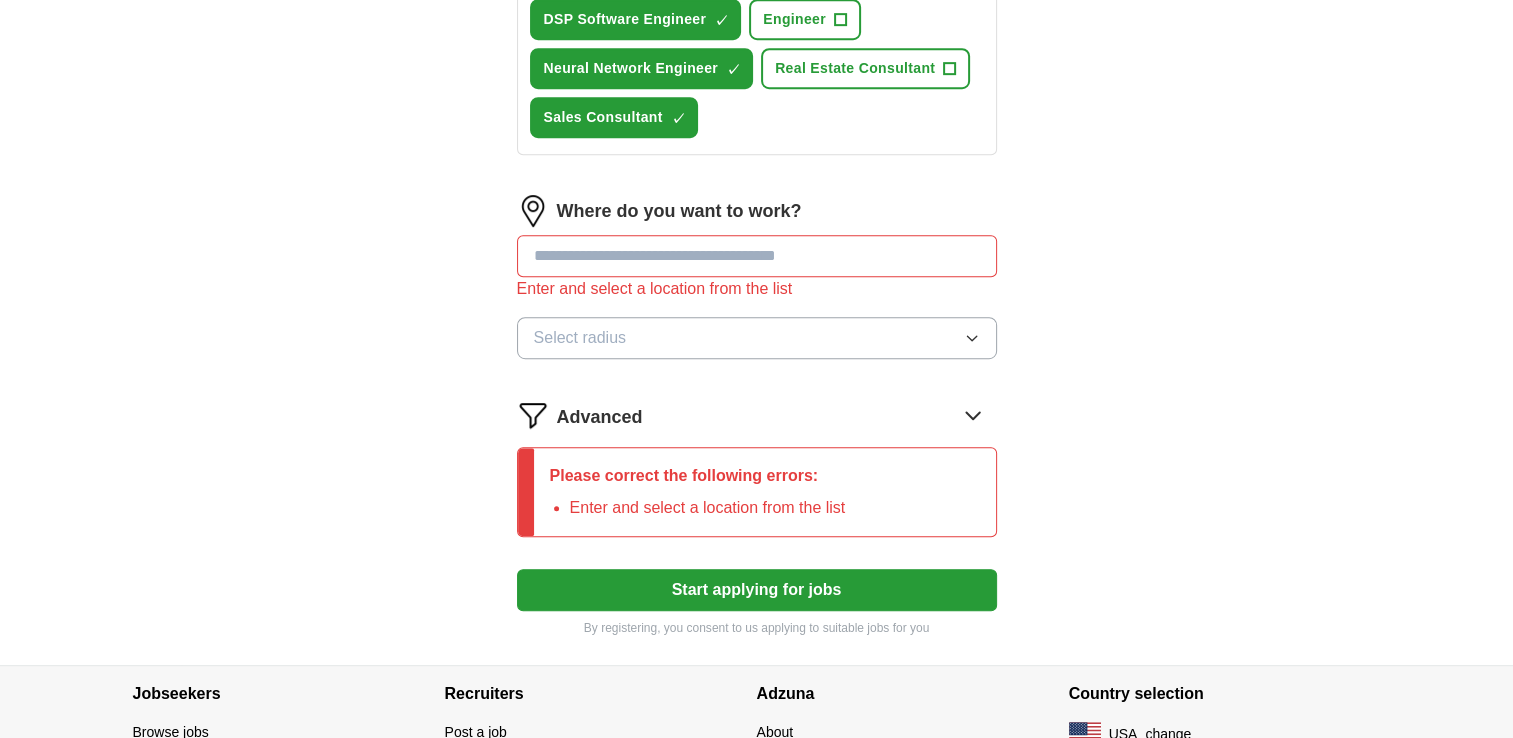 click at bounding box center [757, 256] 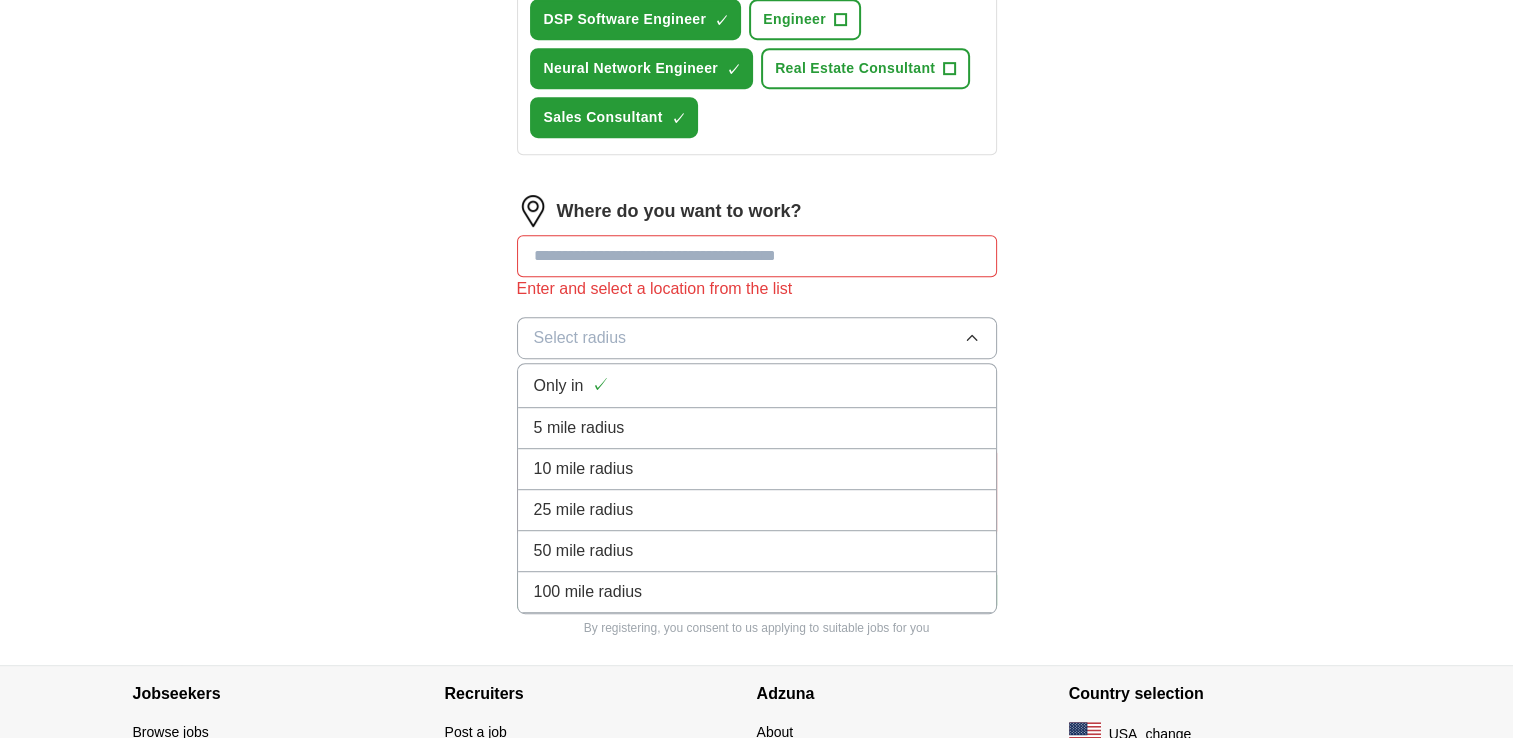 click at bounding box center (757, 256) 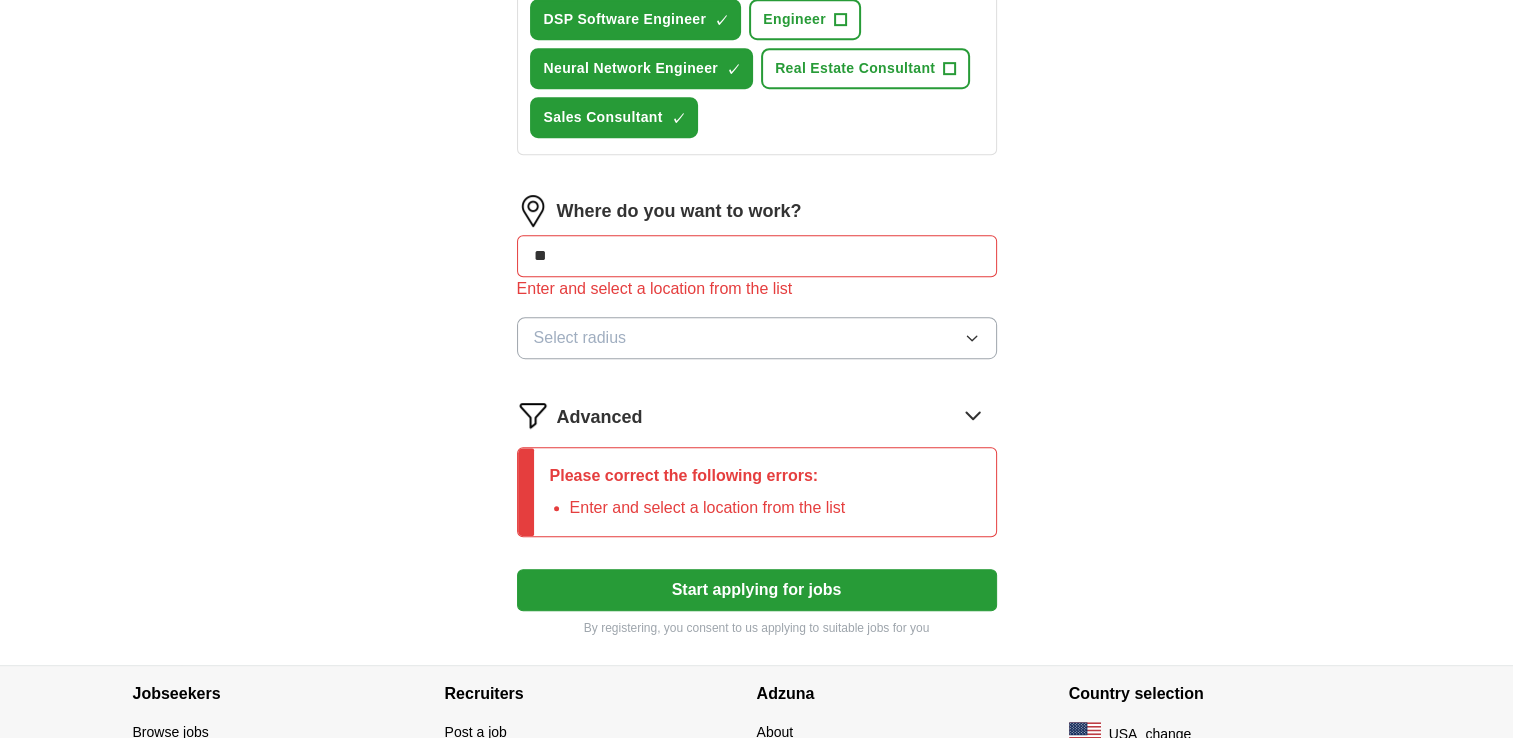 type on "***" 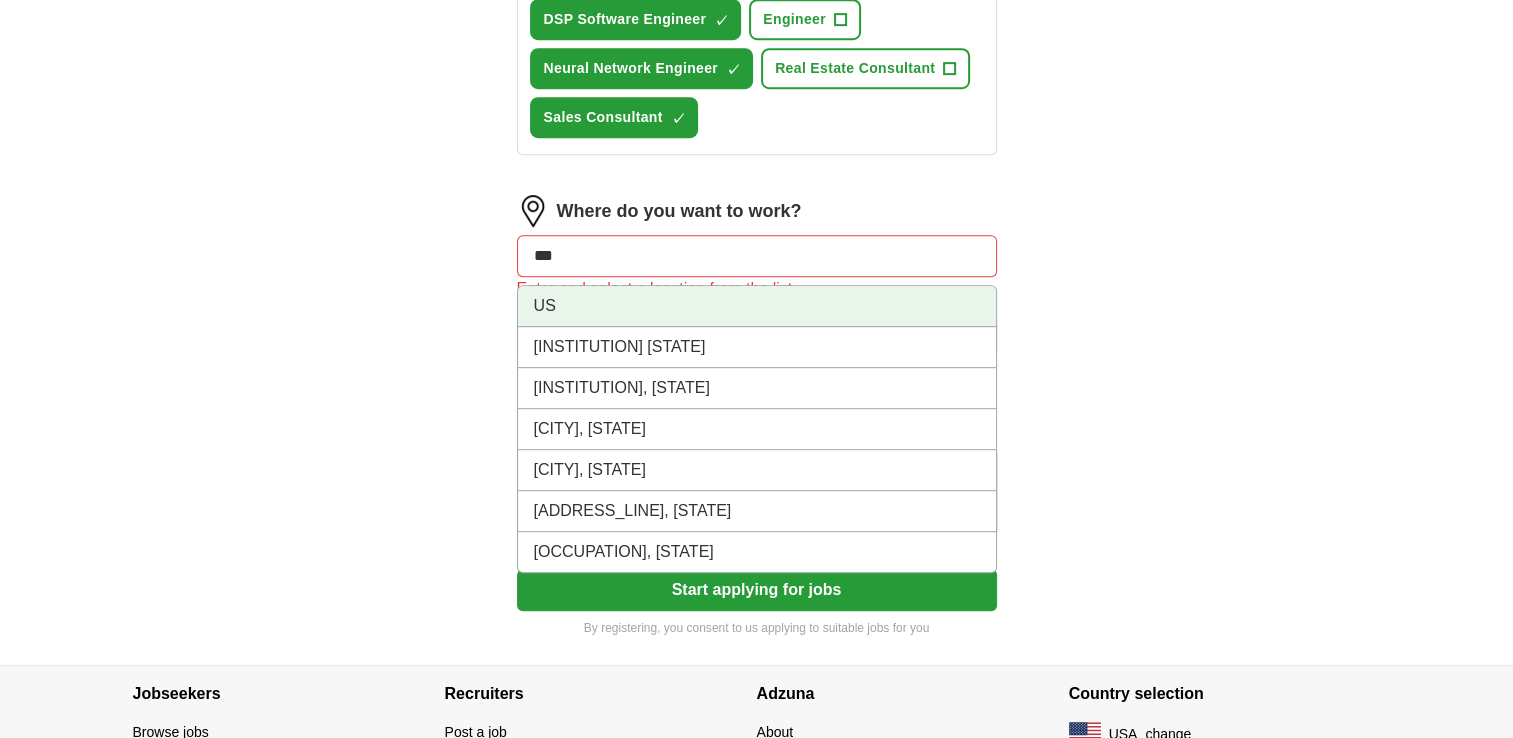 click on "US" at bounding box center (757, 306) 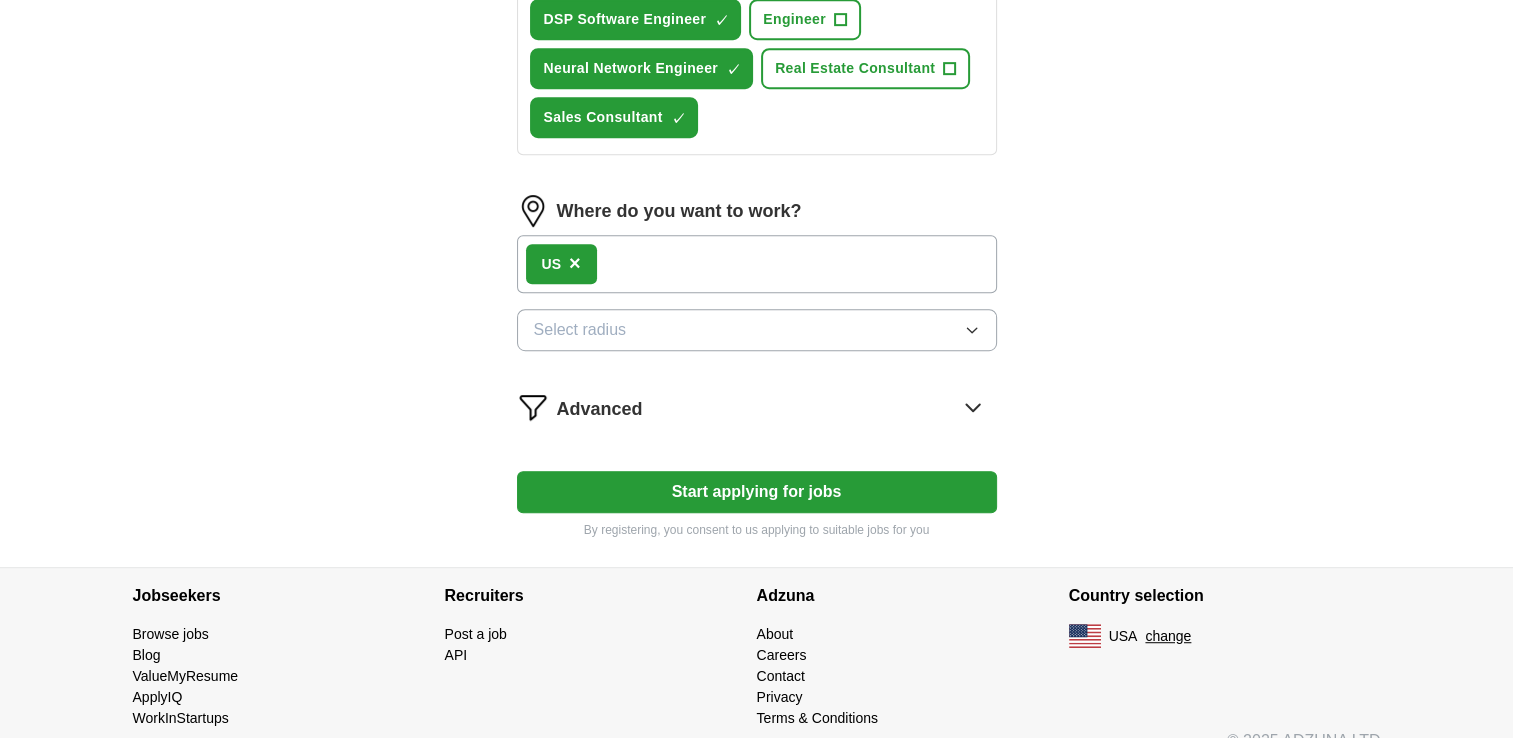 click on "Start applying for jobs" at bounding box center [757, 492] 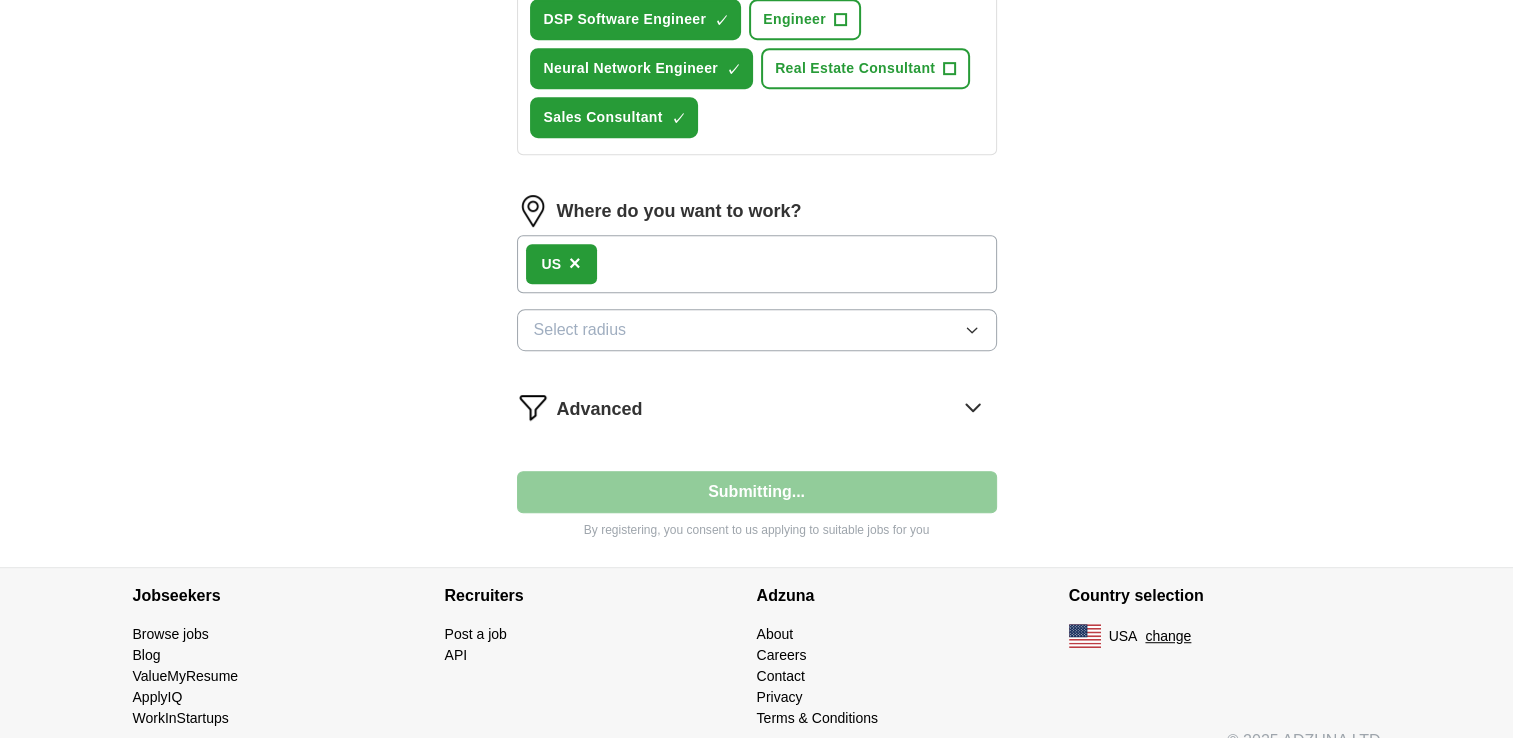 select on "**" 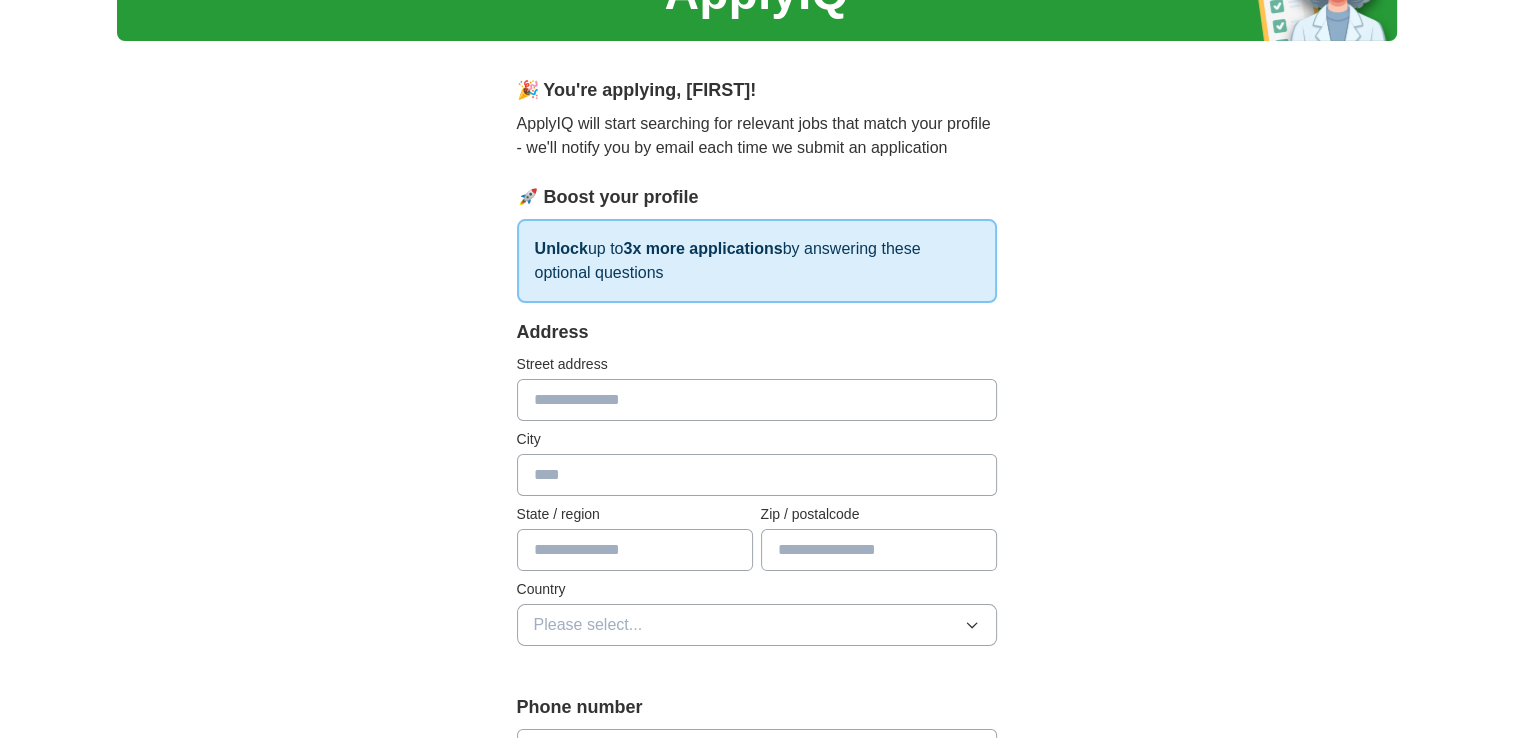 scroll, scrollTop: 0, scrollLeft: 0, axis: both 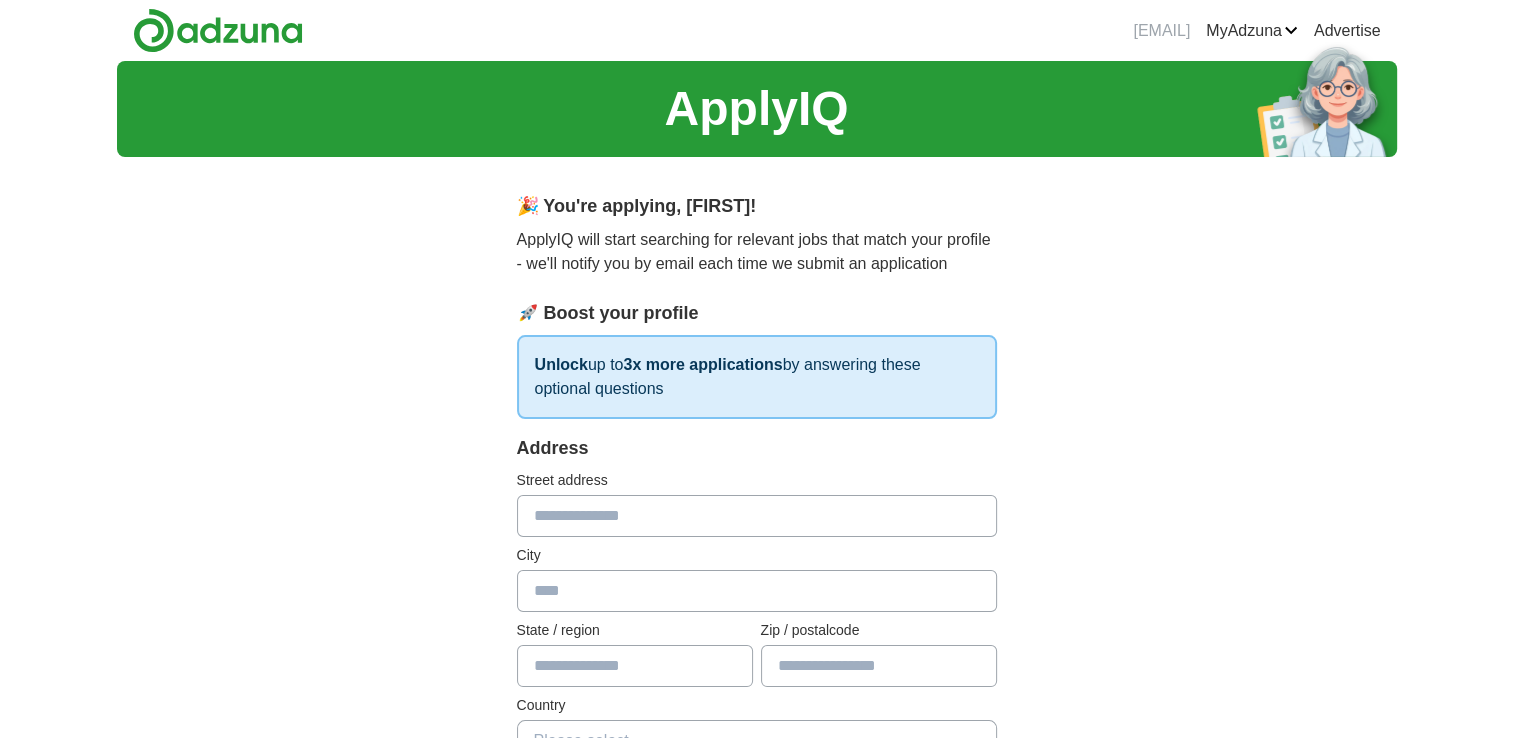 click on "ApplyIQ 🎉 You're applying , [FIRST] ! ApplyIQ will start searching for relevant jobs that match your profile - we'll notify you by email each time we submit an application 🚀 Boost your profile Unlock  up to  3x more applications  by answering these optional questions Address Street address City State / region Zip / postalcode Country Please select... Phone number [PHONE]" at bounding box center (757, 958) 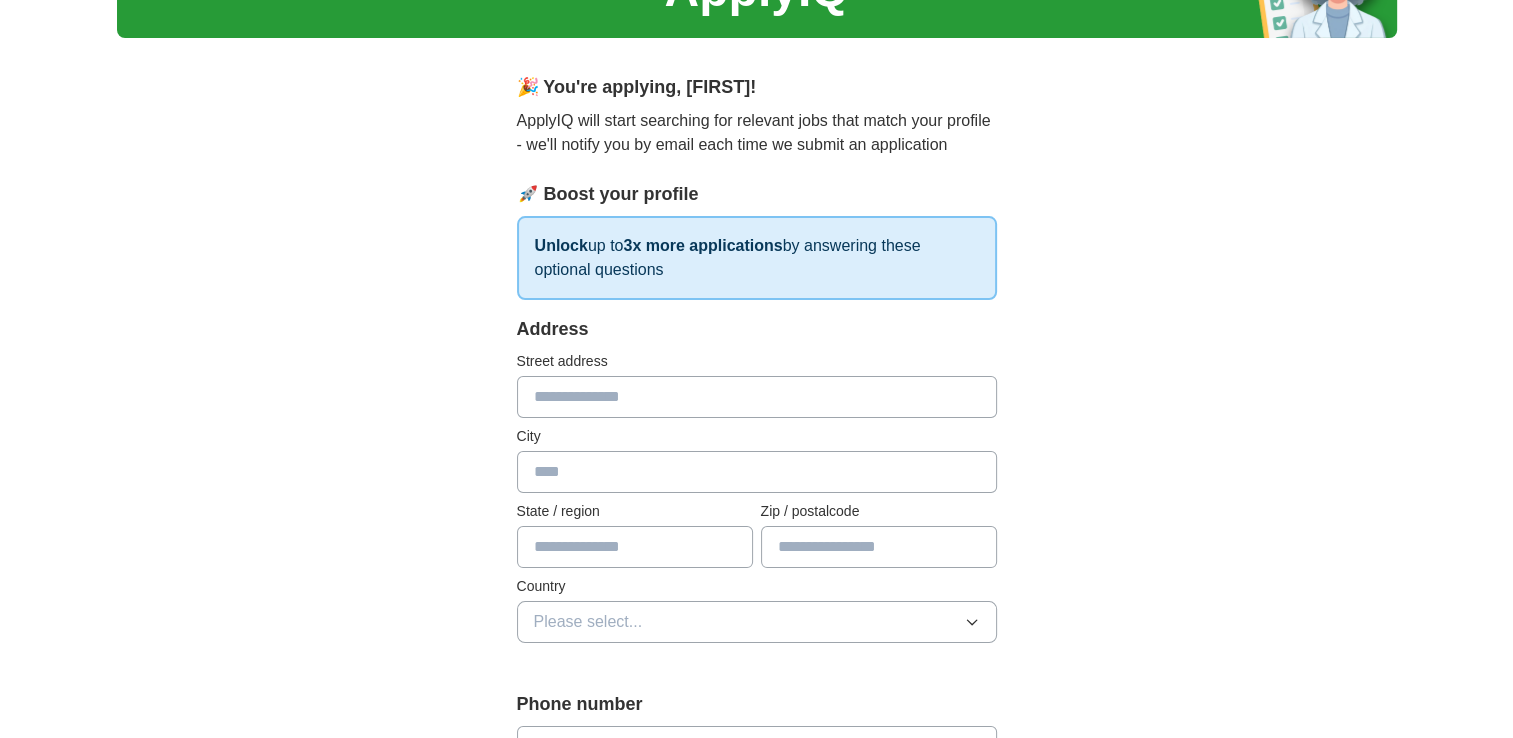 scroll, scrollTop: 40, scrollLeft: 0, axis: vertical 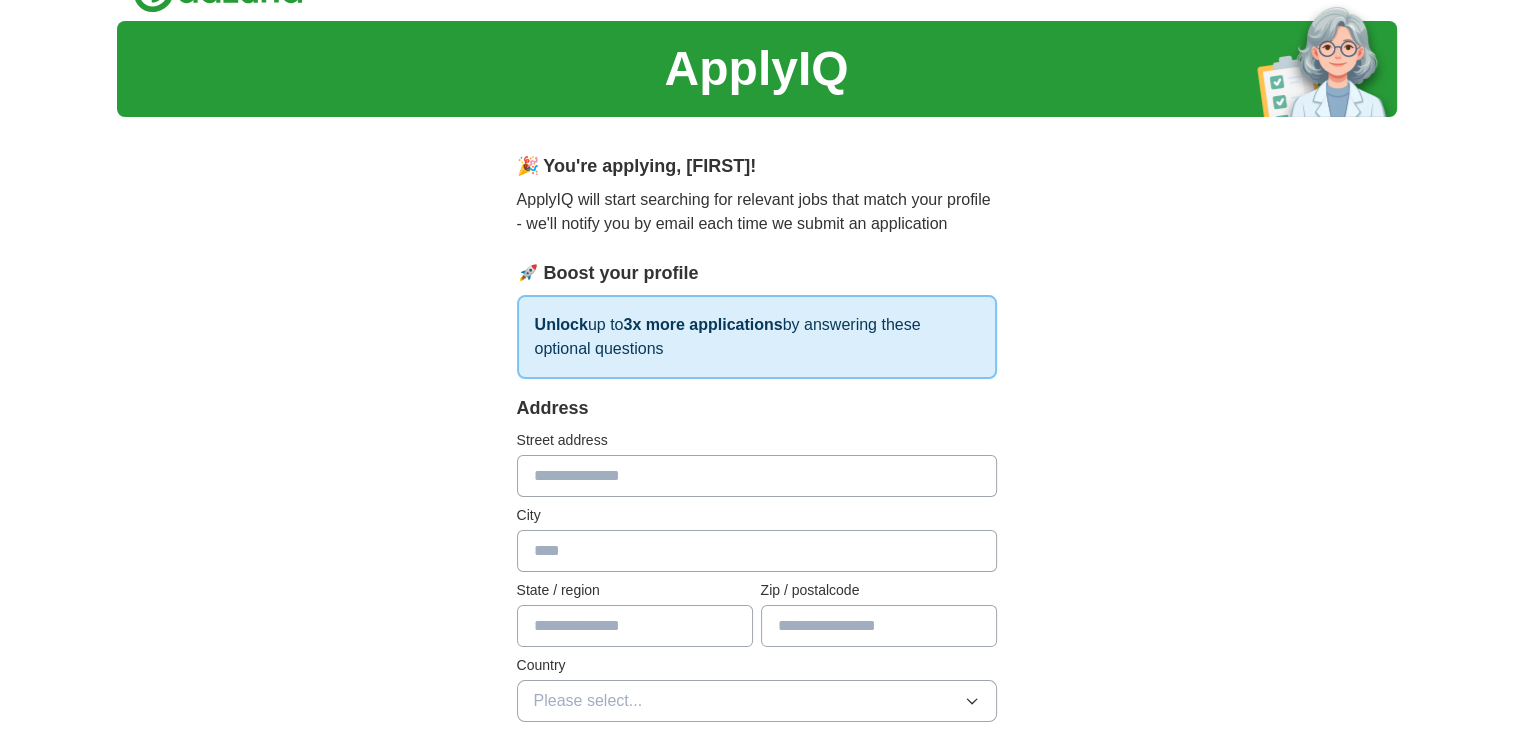 click at bounding box center [757, 476] 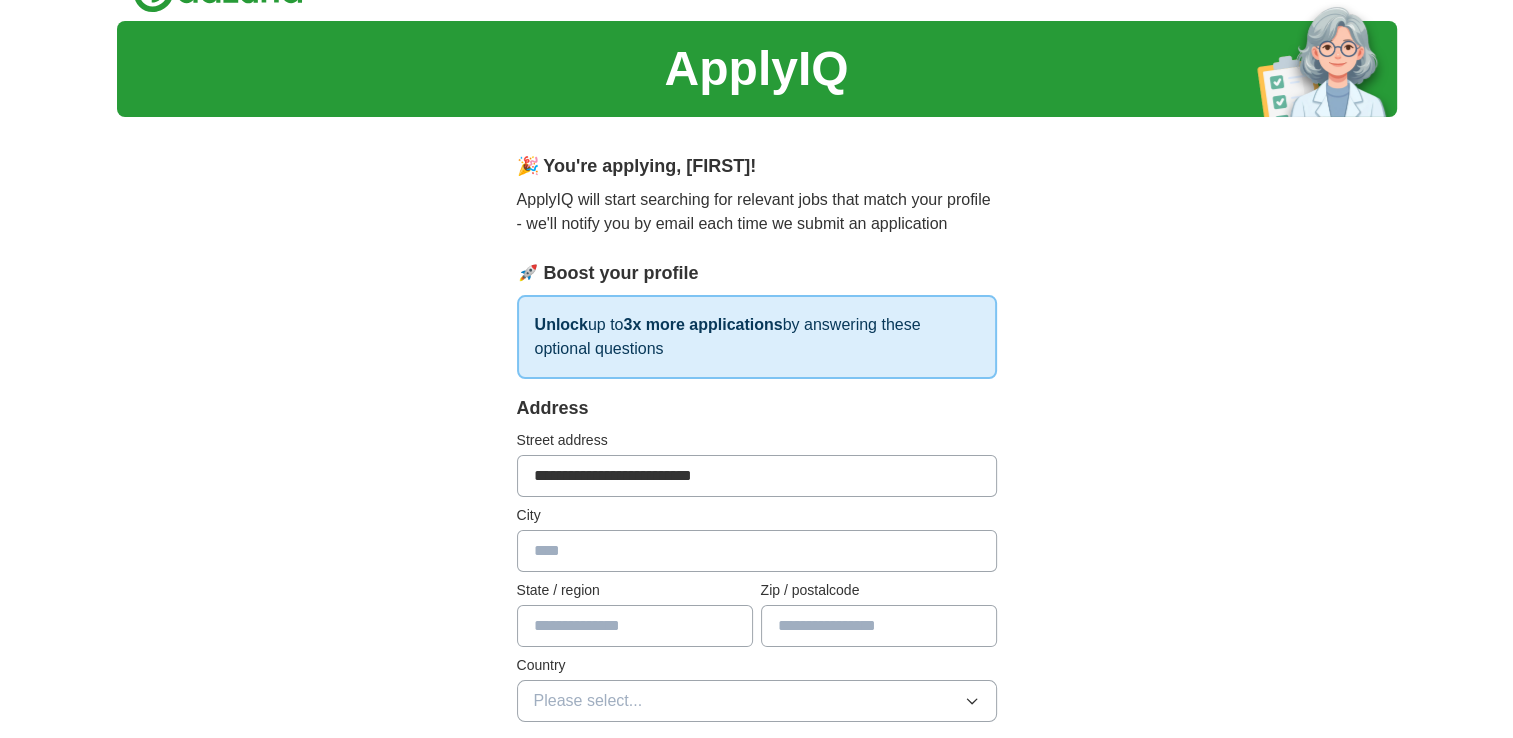 type on "*********" 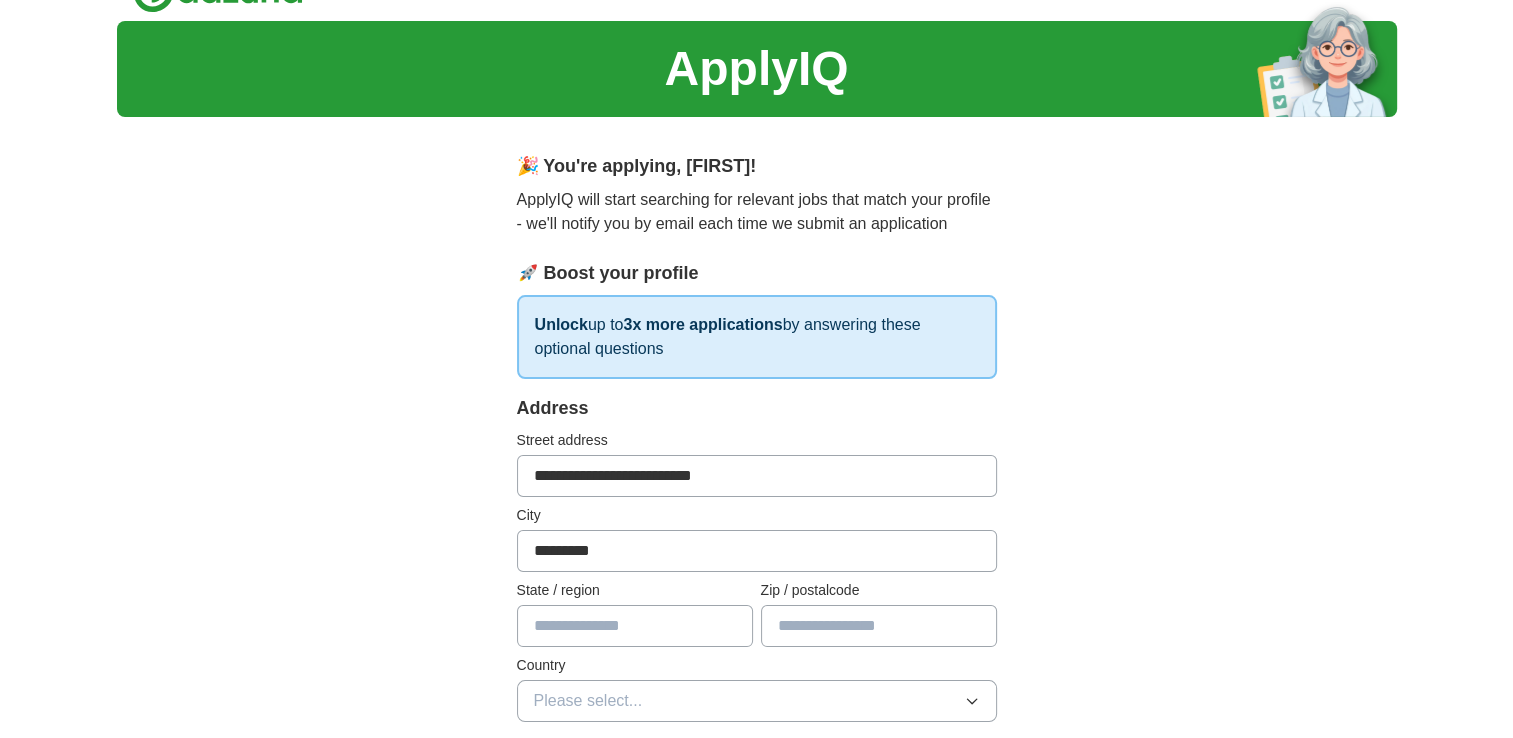 type on "*****" 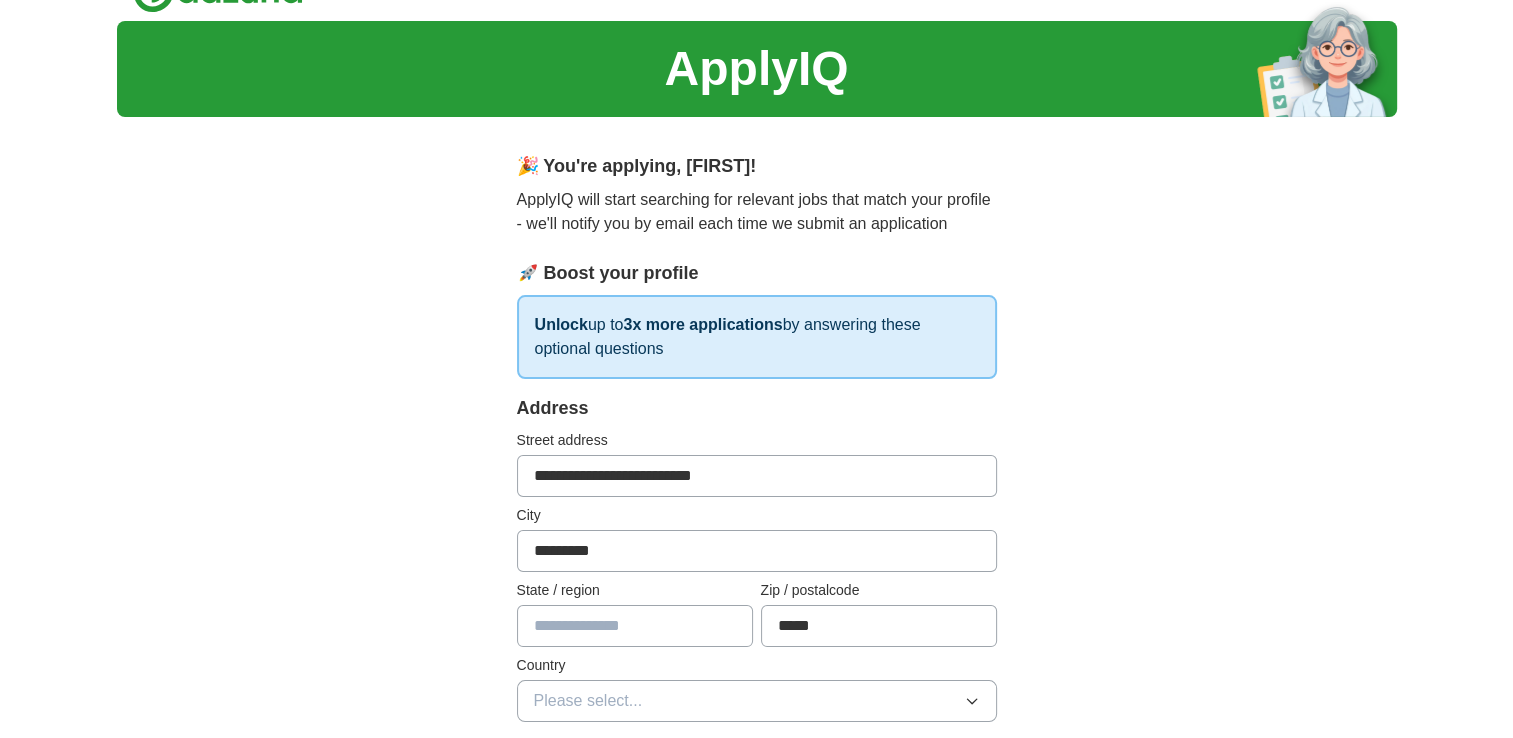 click on "ApplyIQ 🎉 You're applying , [FIRST] ! ApplyIQ will start searching for relevant jobs that match your profile - we'll notify you by email each time we submit an application 🚀 Boost your profile Unlock  up to  3x more applications  by answering these optional questions Address Street address City State / region Zip / postalcode Country Please select... Phone number [PHONE]" at bounding box center (757, 918) 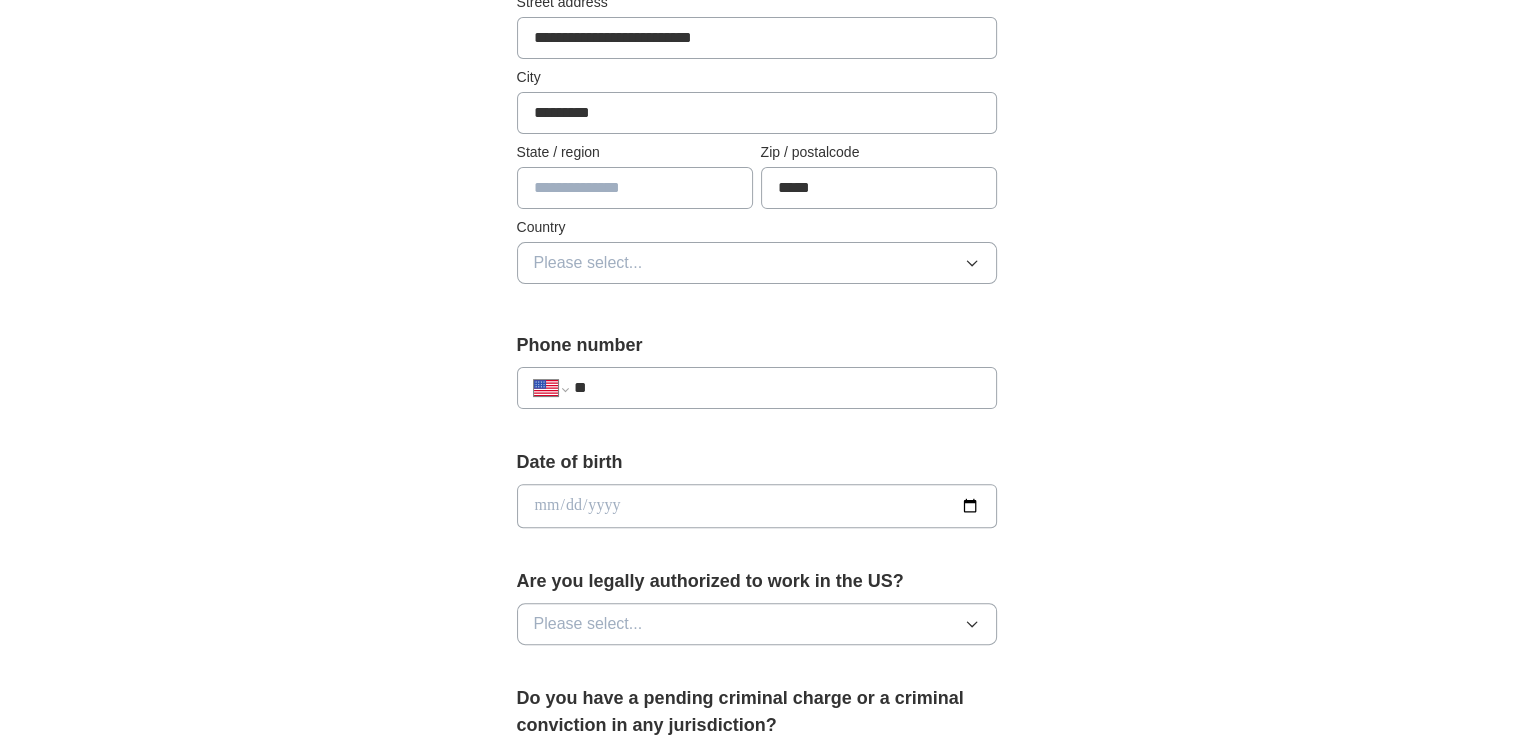 scroll, scrollTop: 480, scrollLeft: 0, axis: vertical 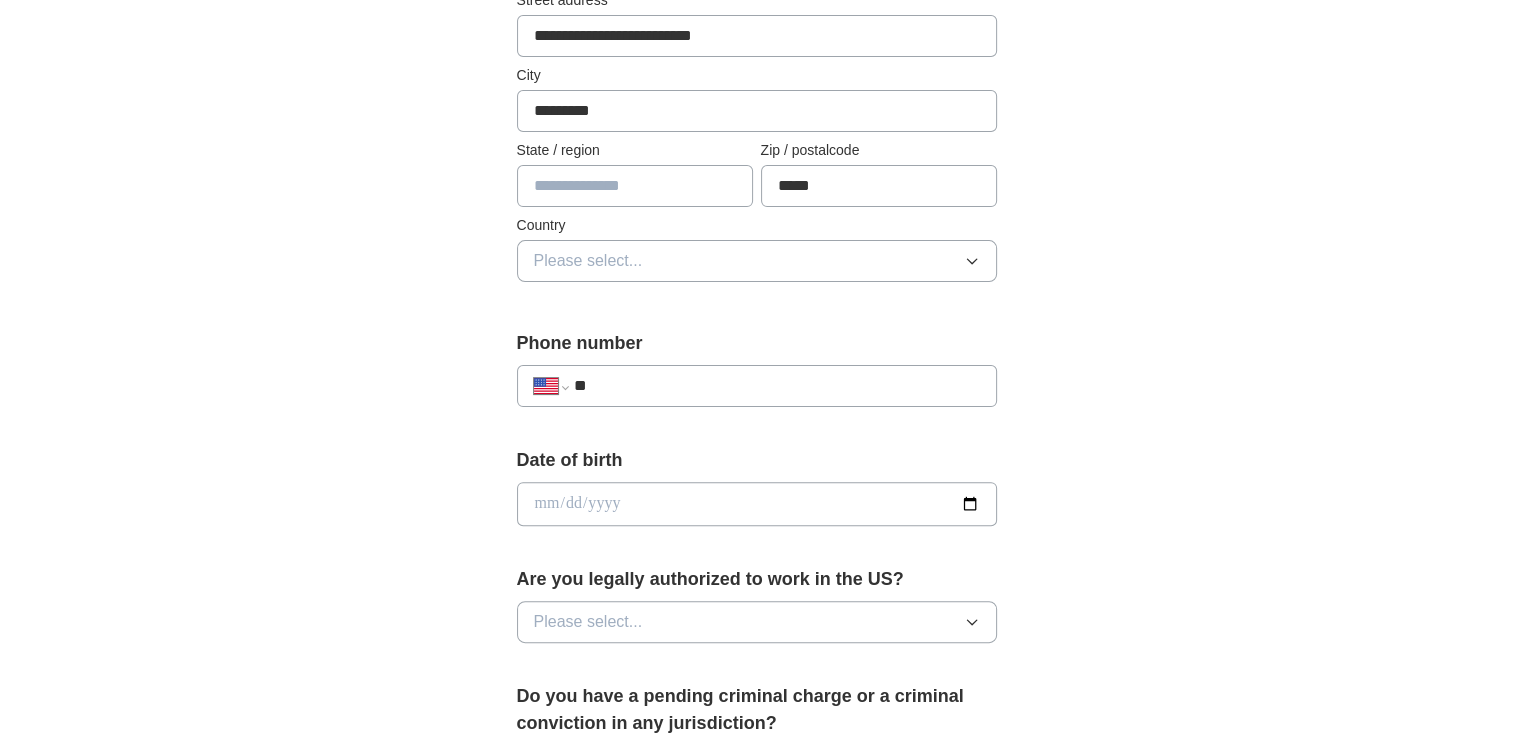 click at bounding box center (635, 186) 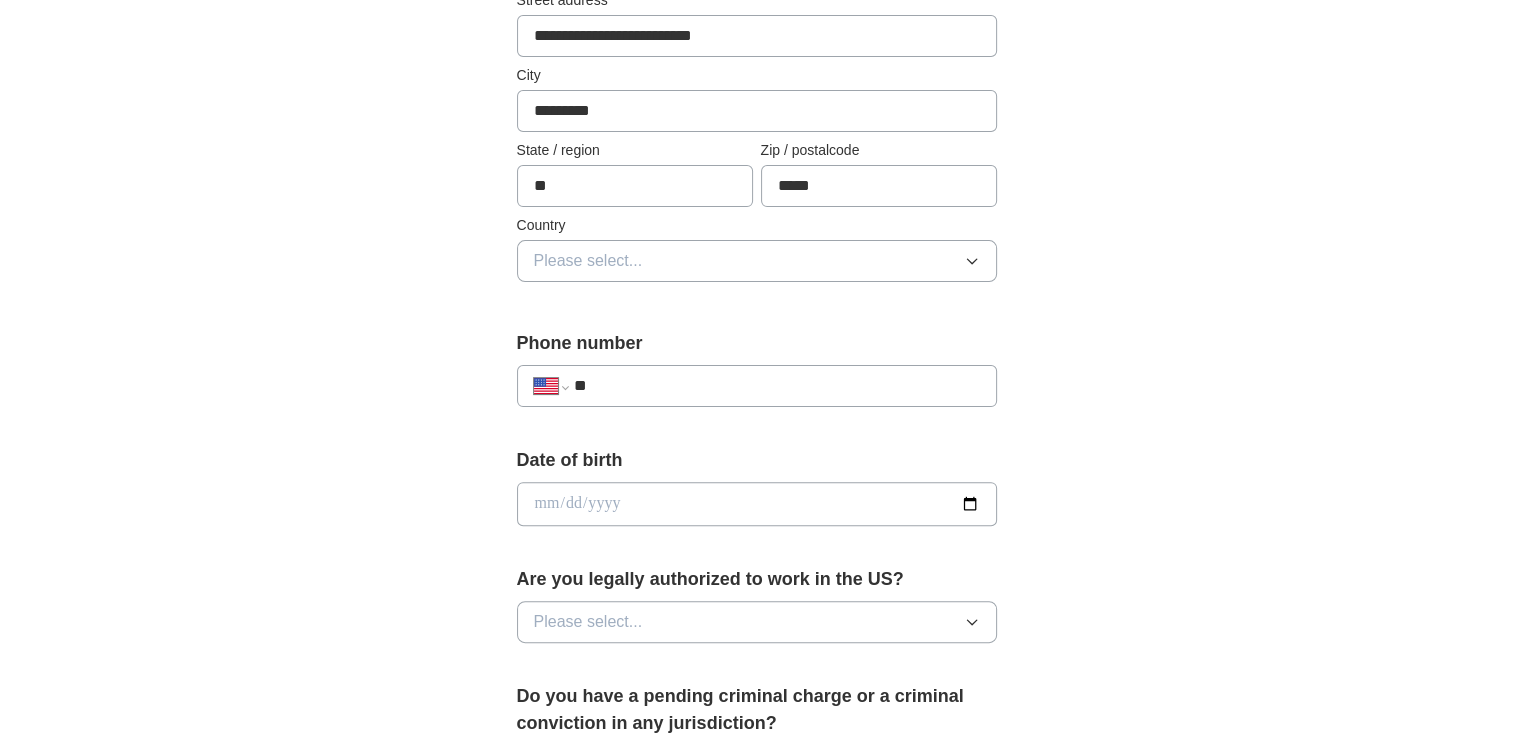 click on "**" at bounding box center [635, 186] 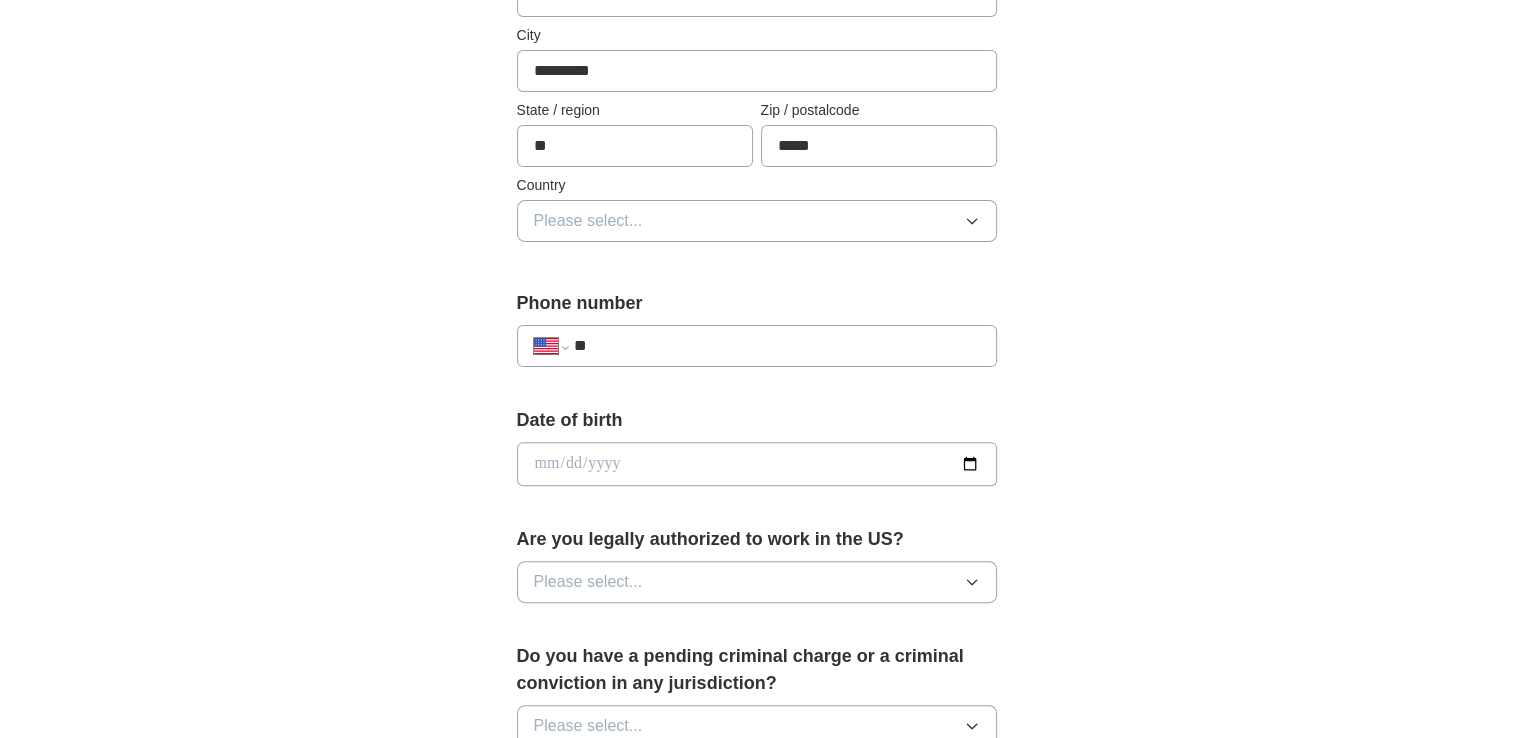 scroll, scrollTop: 560, scrollLeft: 0, axis: vertical 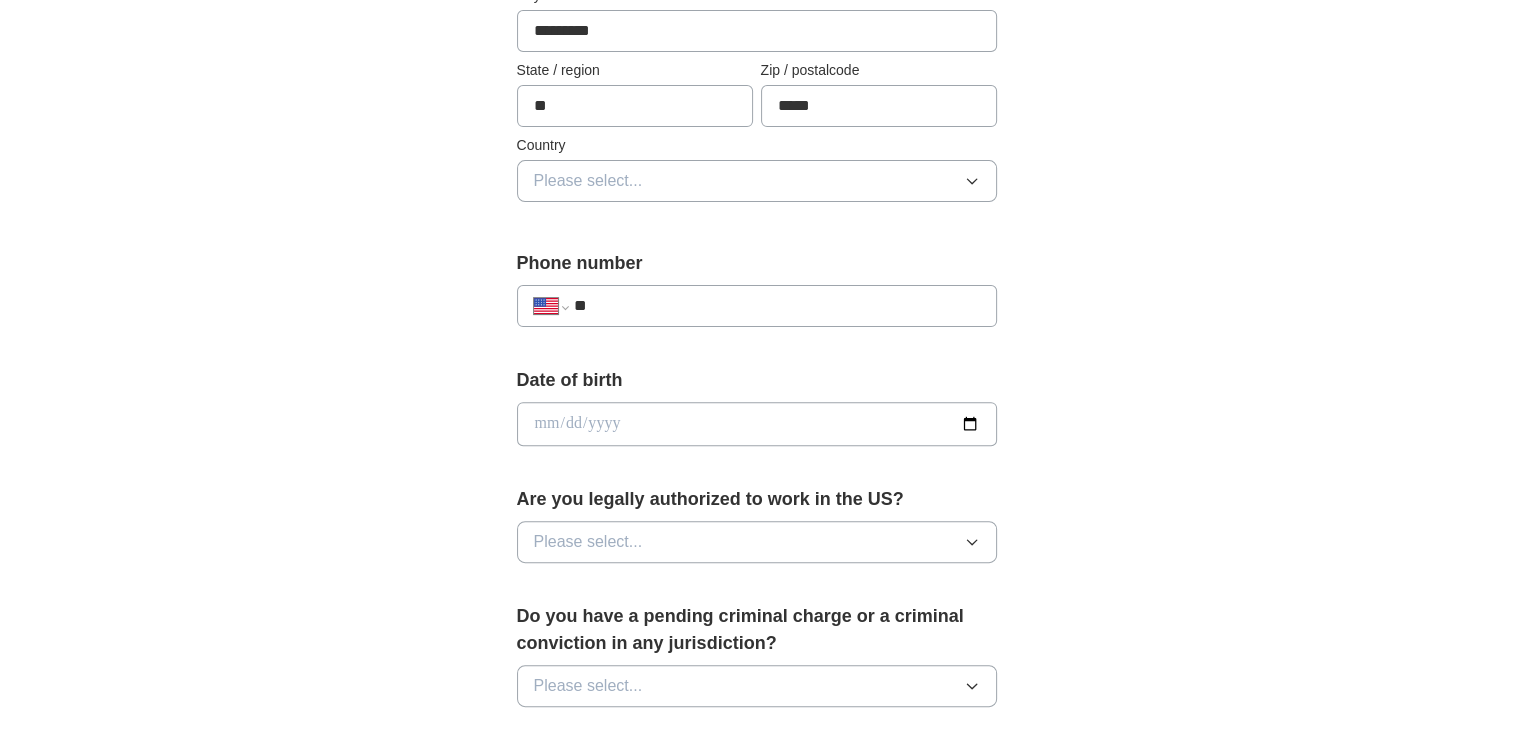 click on "Please select..." at bounding box center (757, 181) 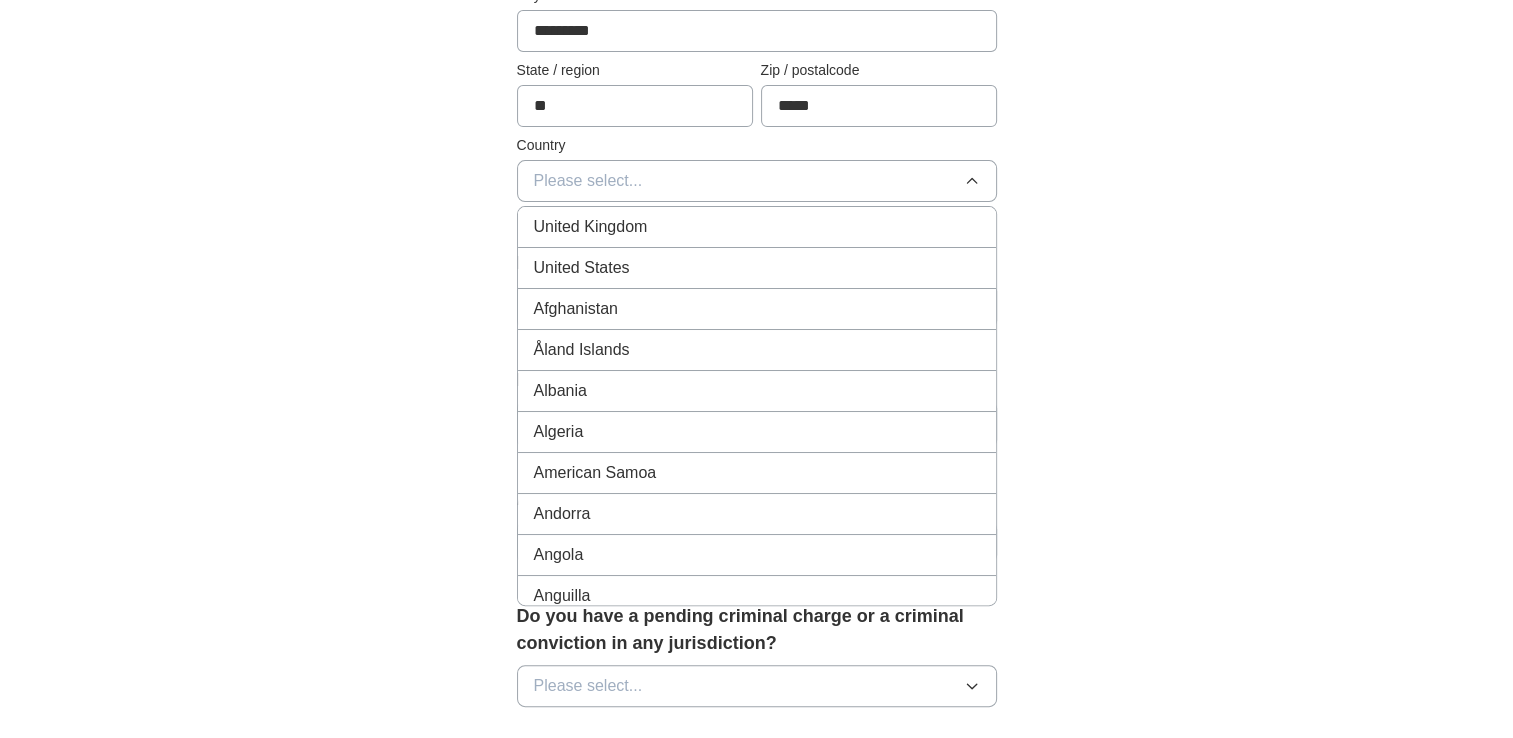 click on "United States" at bounding box center [757, 268] 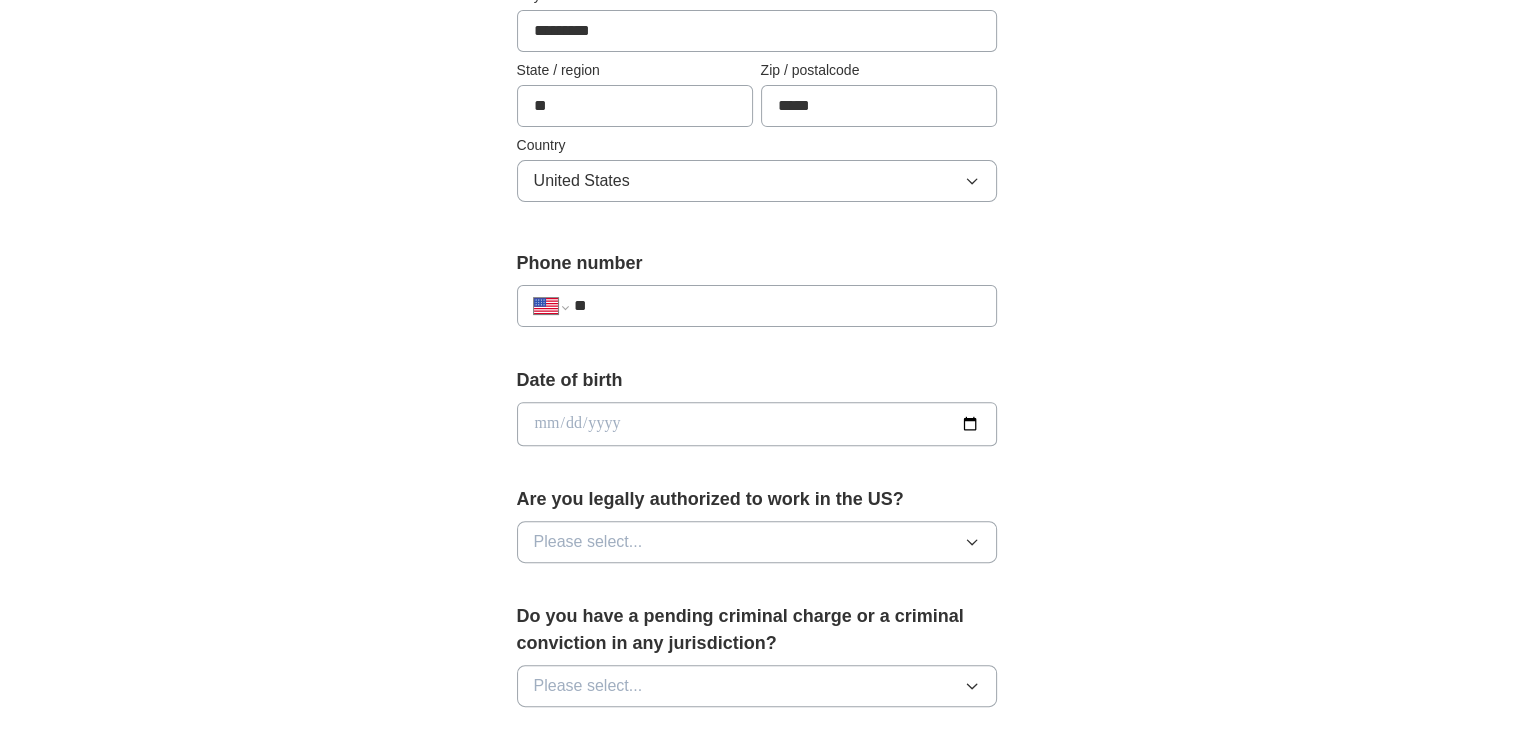 click on "ApplyIQ 🎉 You're applying , [FIRST] ! ApplyIQ will start searching for relevant jobs that match your profile - we'll notify you by email each time we submit an application 🚀 Boost your profile Unlock  up to  3x more applications  by answering these optional questions Address Street address City State / region Zip / postalcode Country United States Phone number [PHONE]" at bounding box center (757, 398) 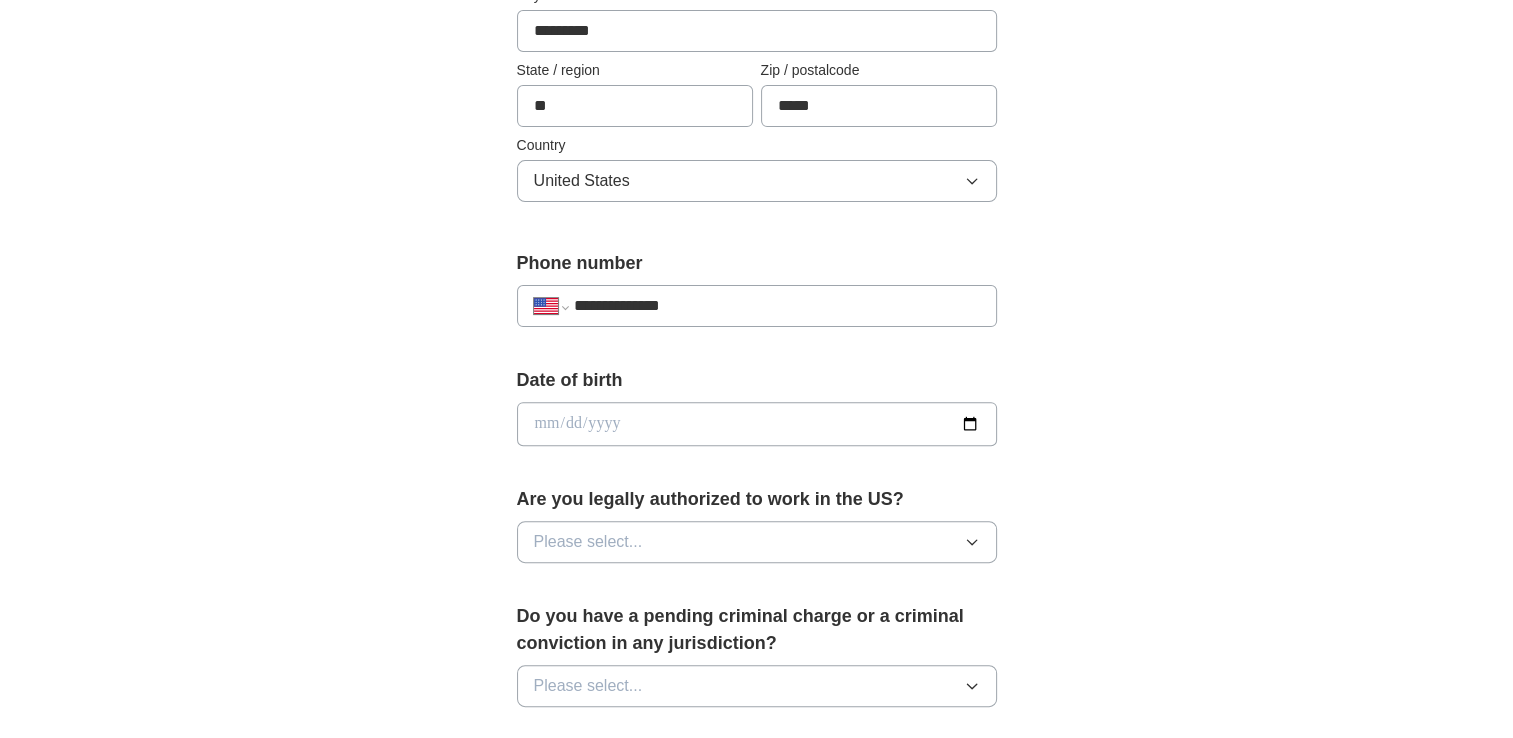 select on "**" 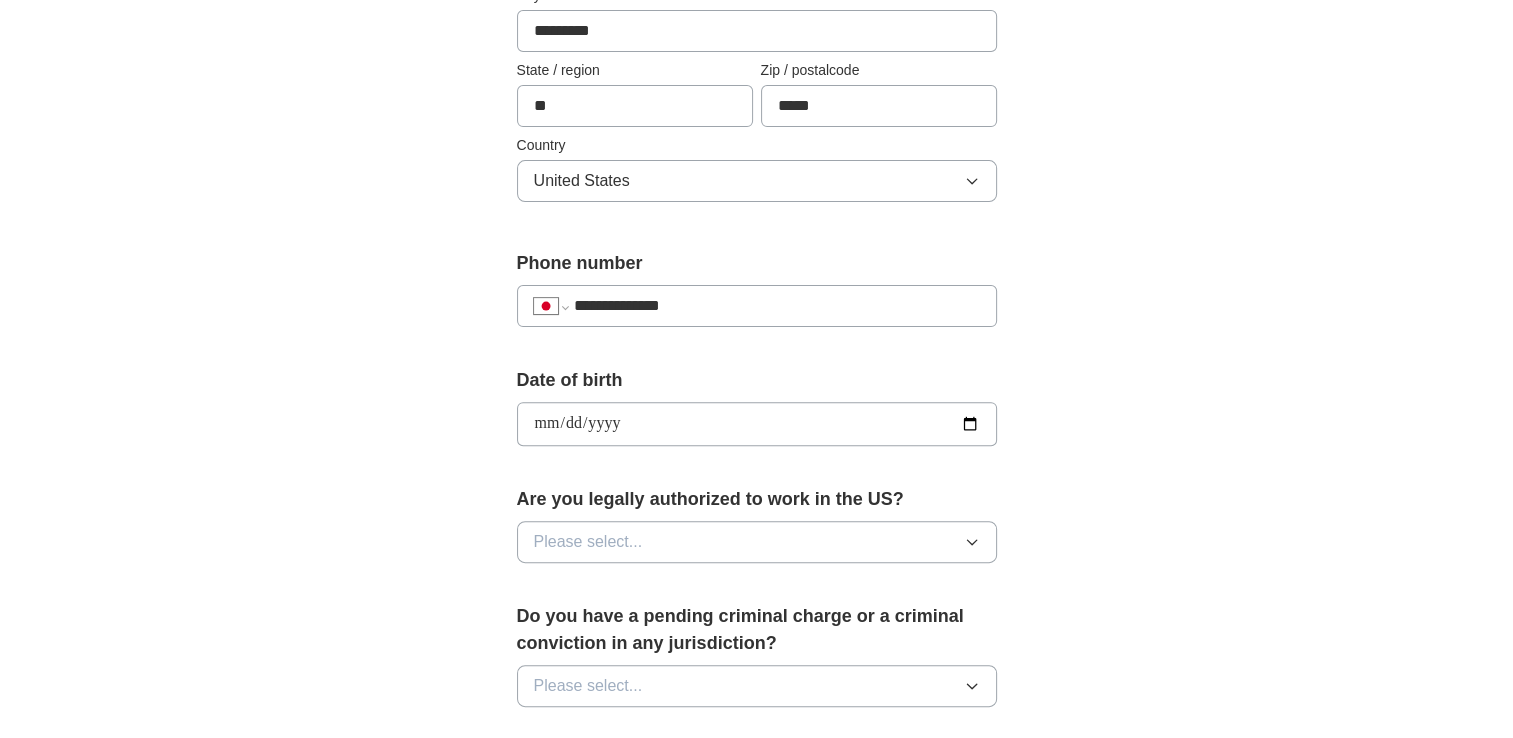 type on "**********" 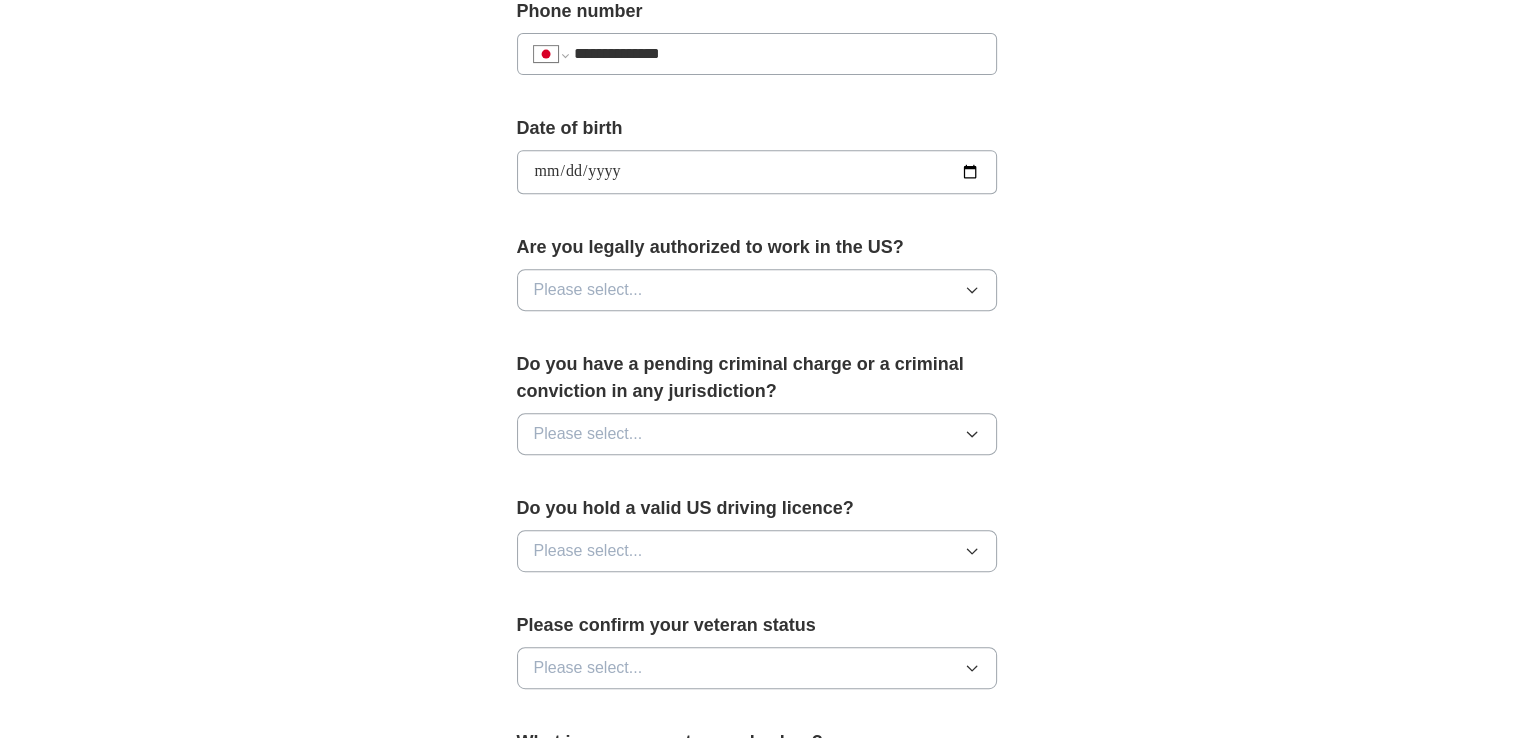 scroll, scrollTop: 880, scrollLeft: 0, axis: vertical 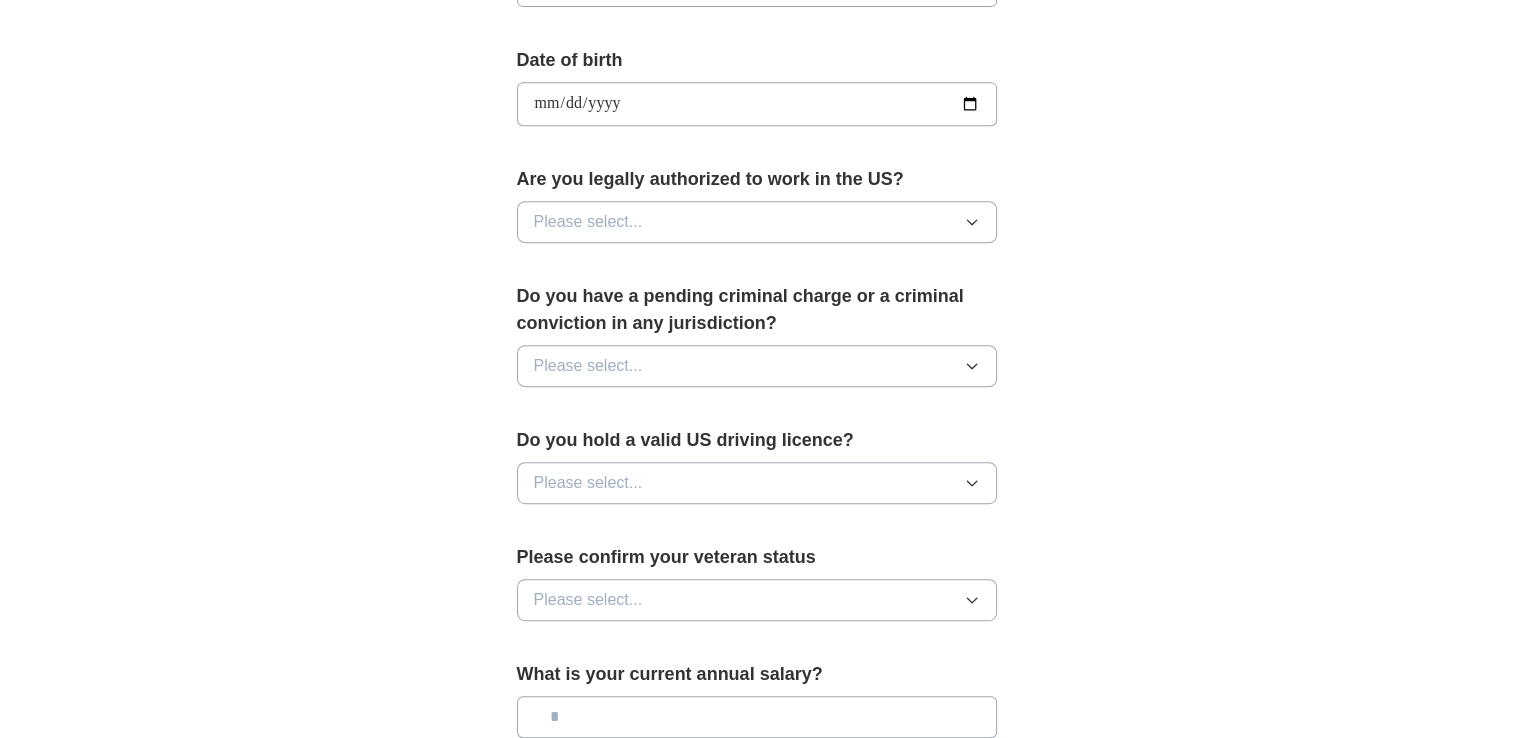 click 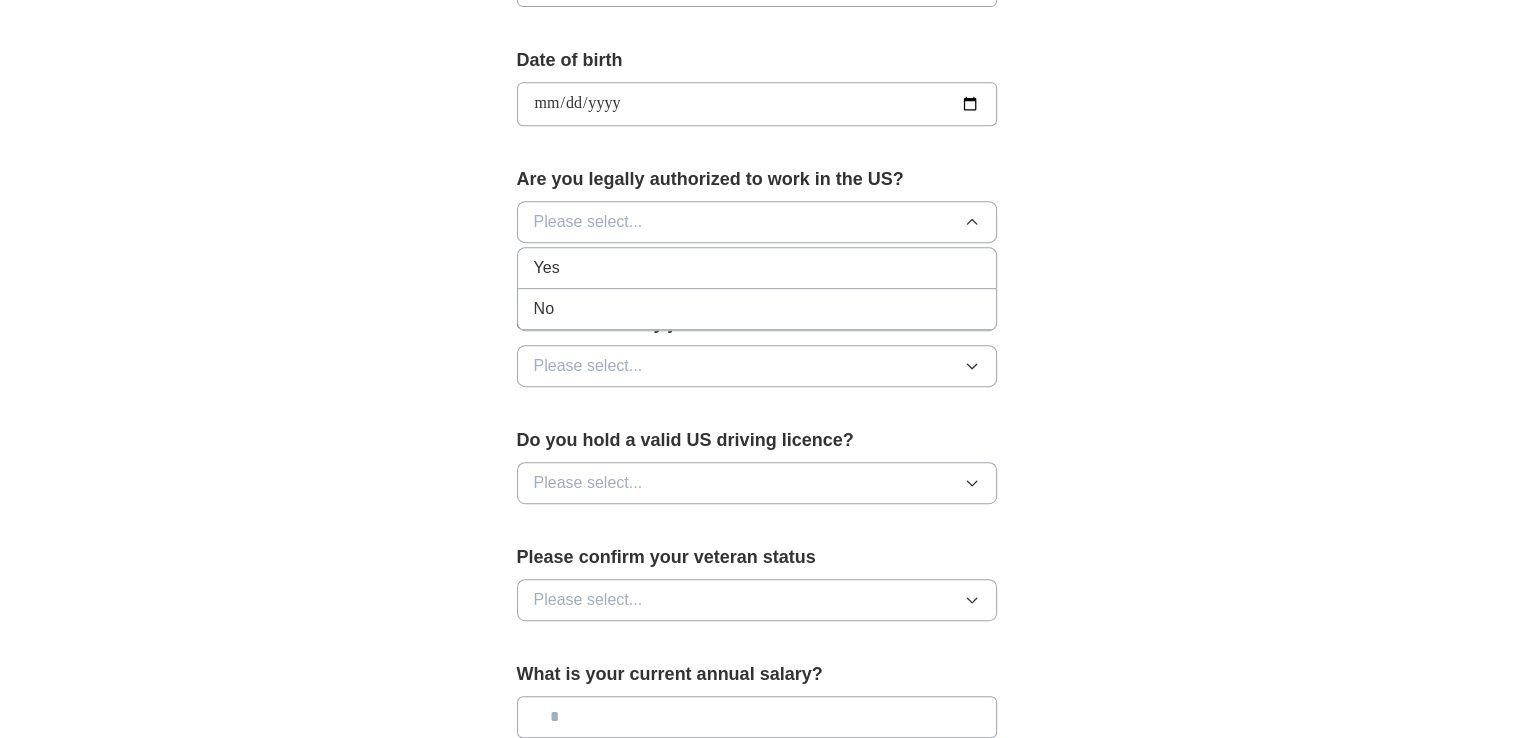 click on "Yes" at bounding box center [757, 268] 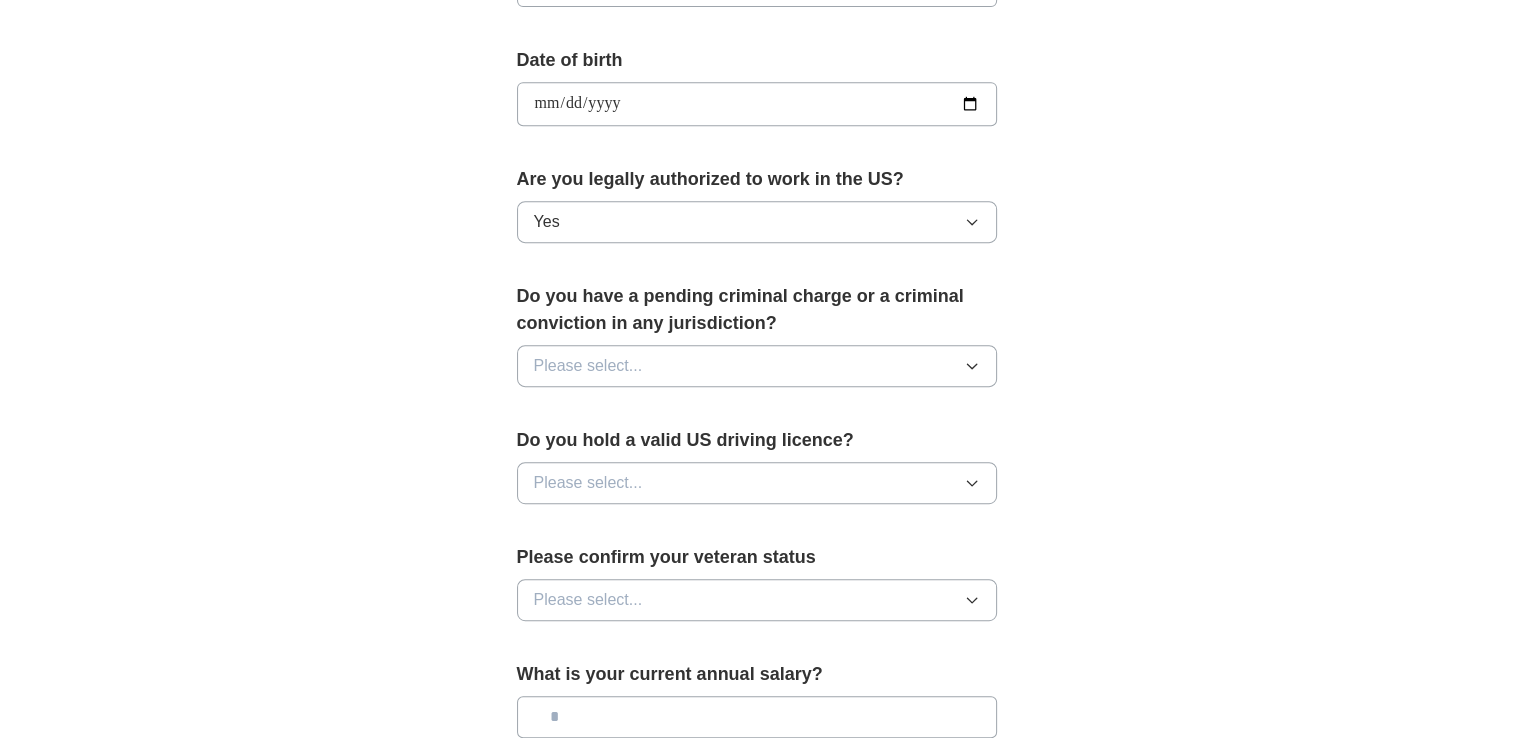 click on "Please select..." at bounding box center (757, 366) 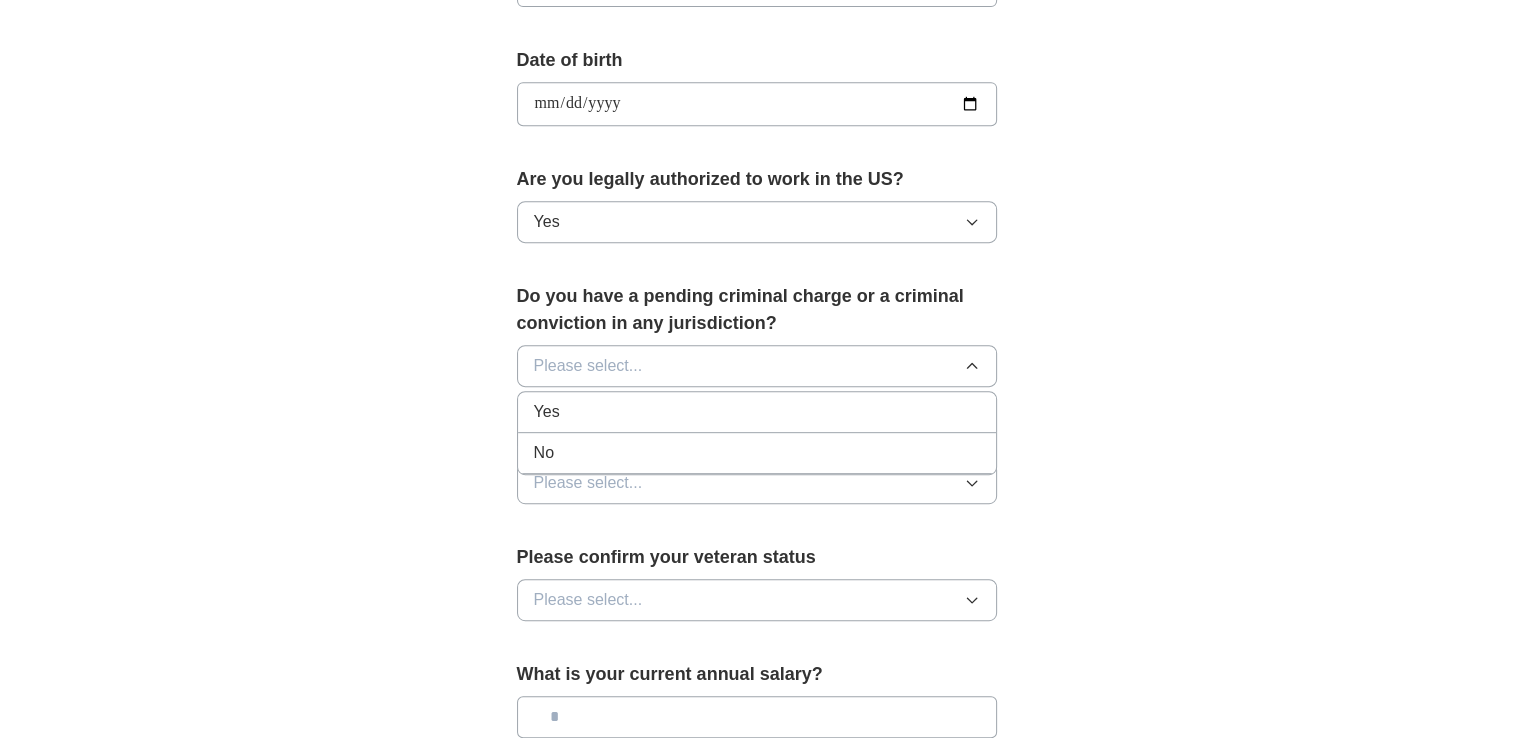 click on "No" at bounding box center [757, 453] 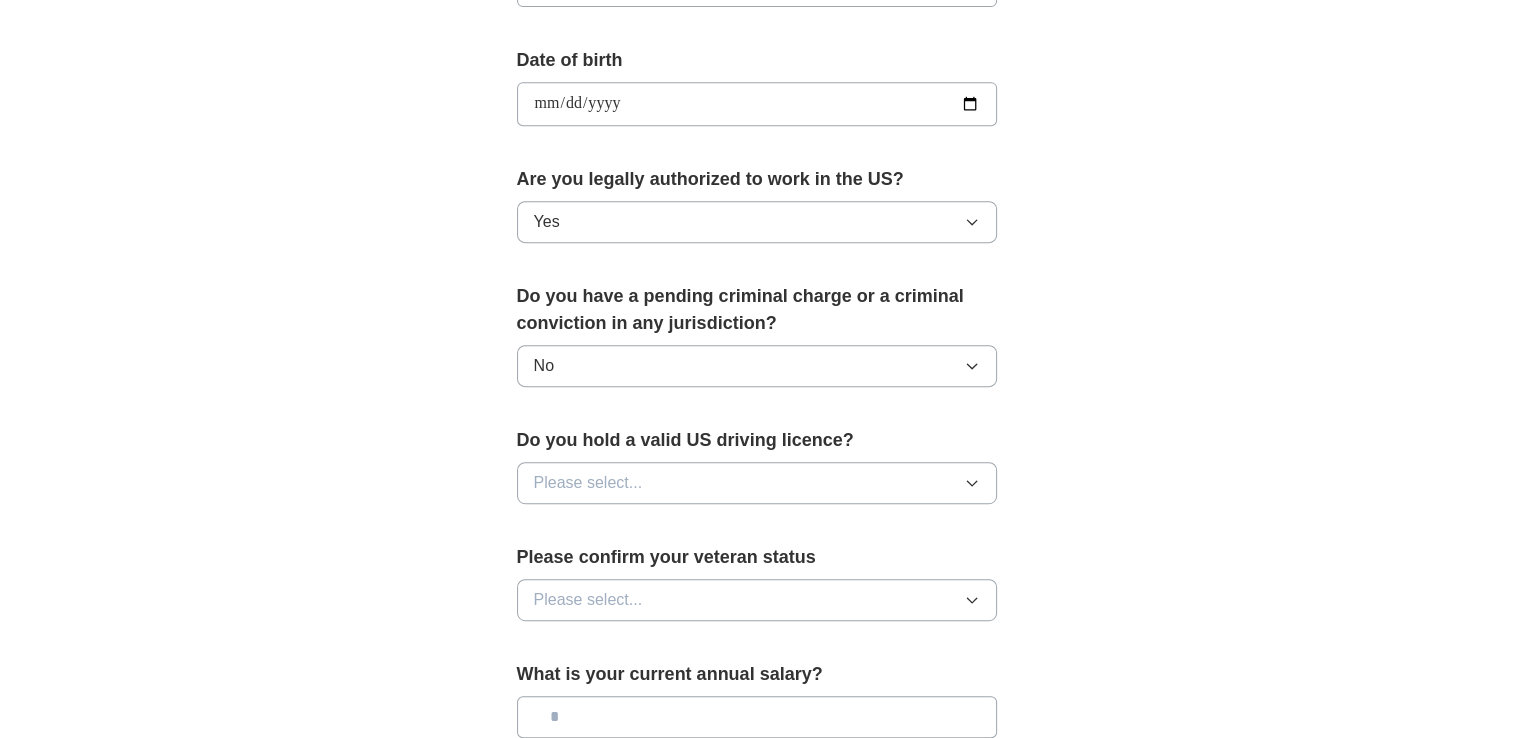 click on "Please select..." at bounding box center (757, 483) 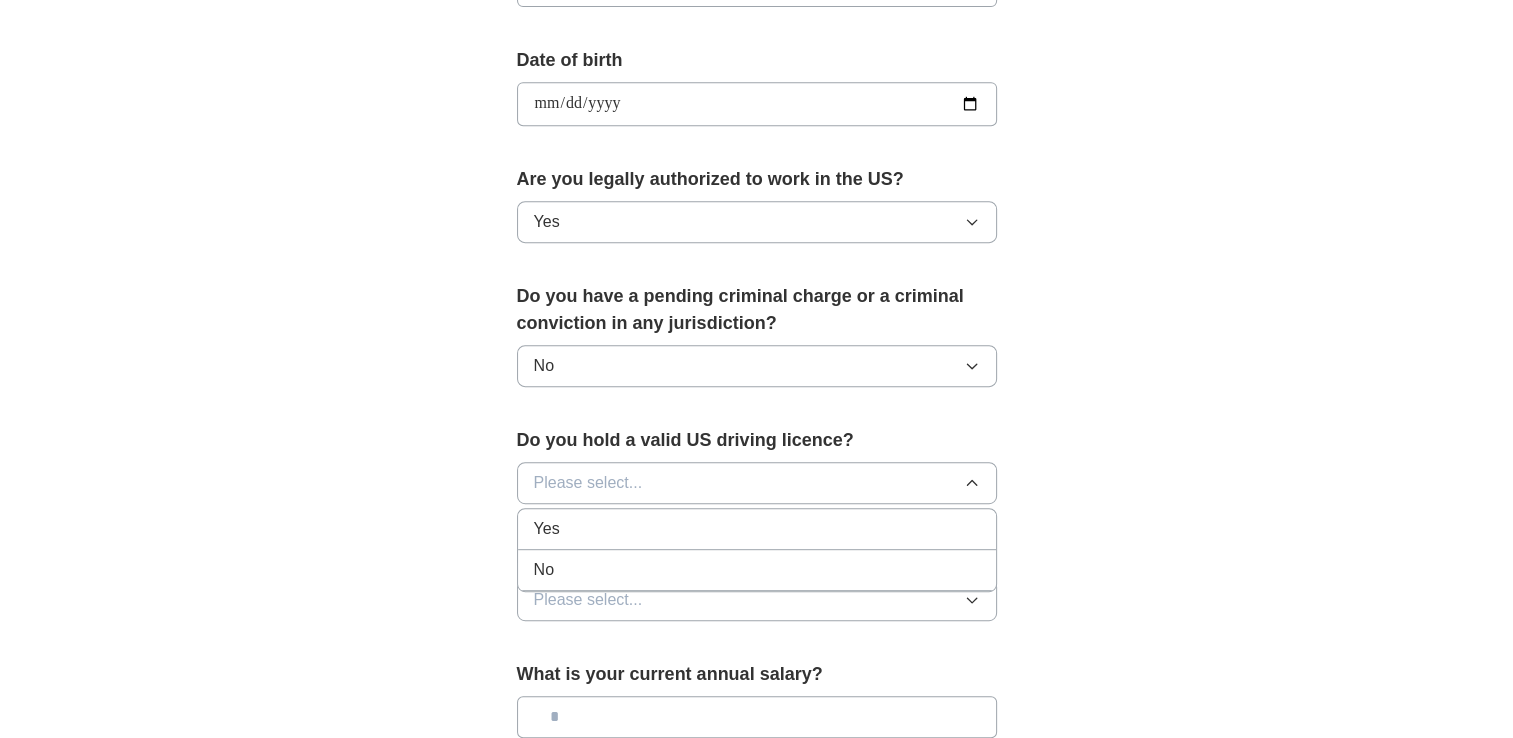 click on "Yes" at bounding box center (757, 529) 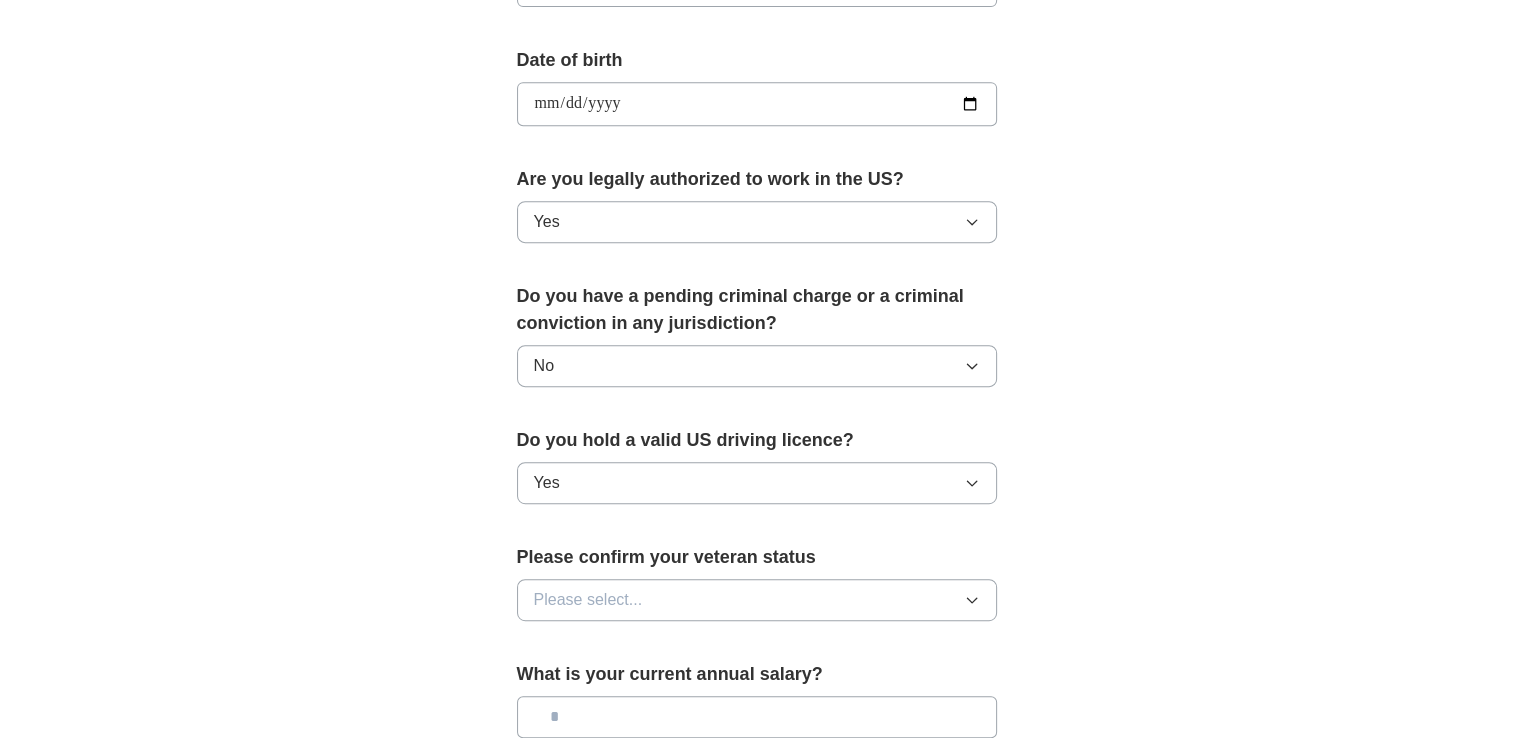 click on "Please select..." at bounding box center [757, 600] 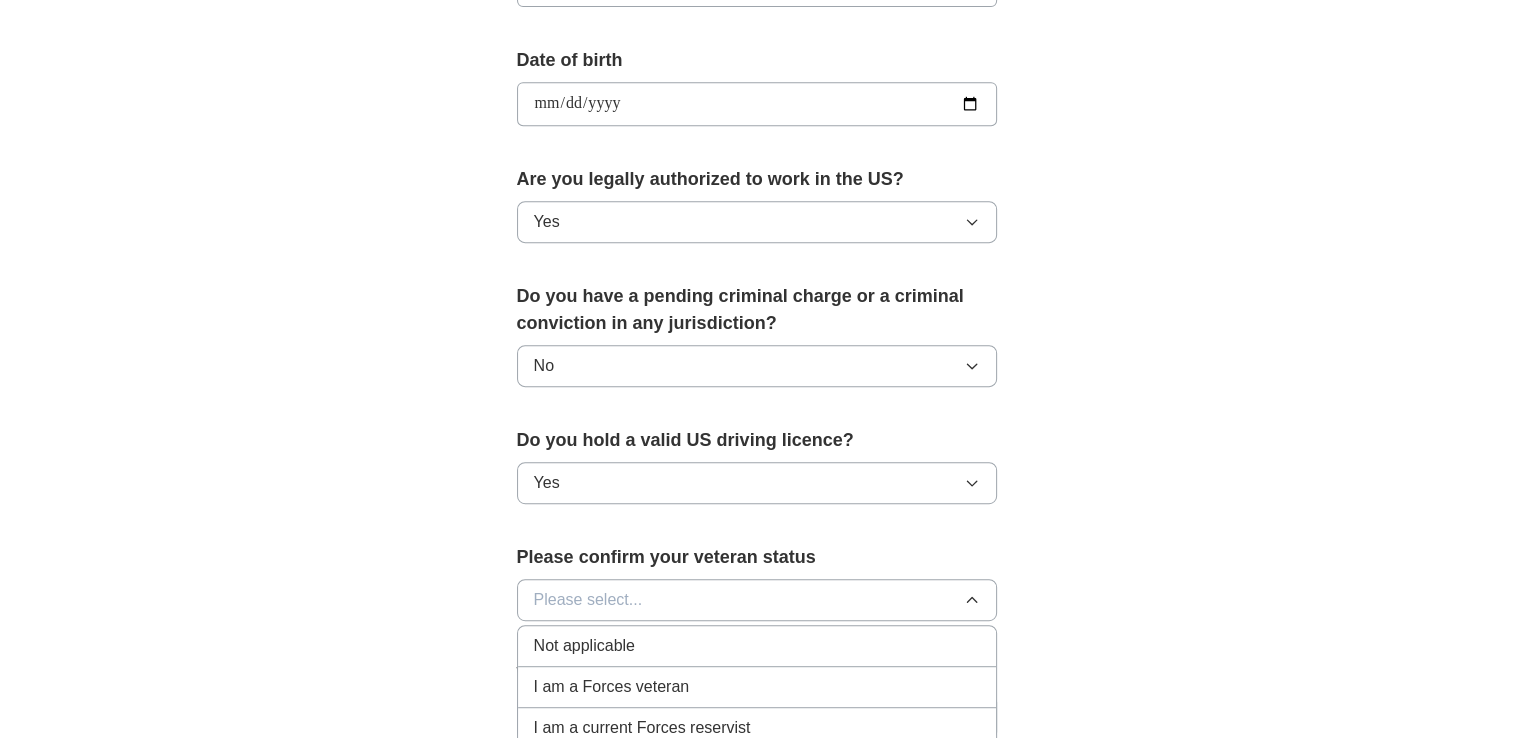 type 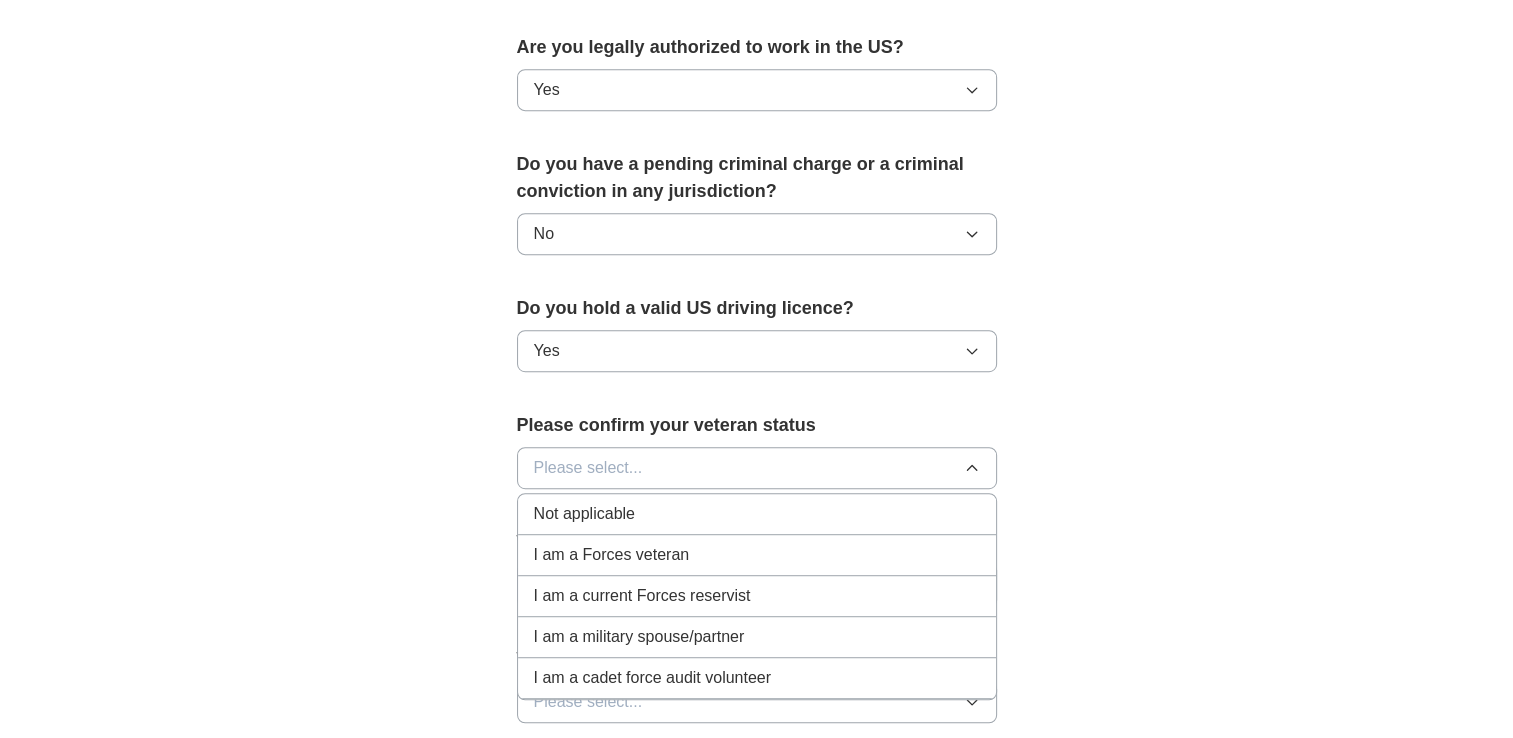 scroll, scrollTop: 1040, scrollLeft: 0, axis: vertical 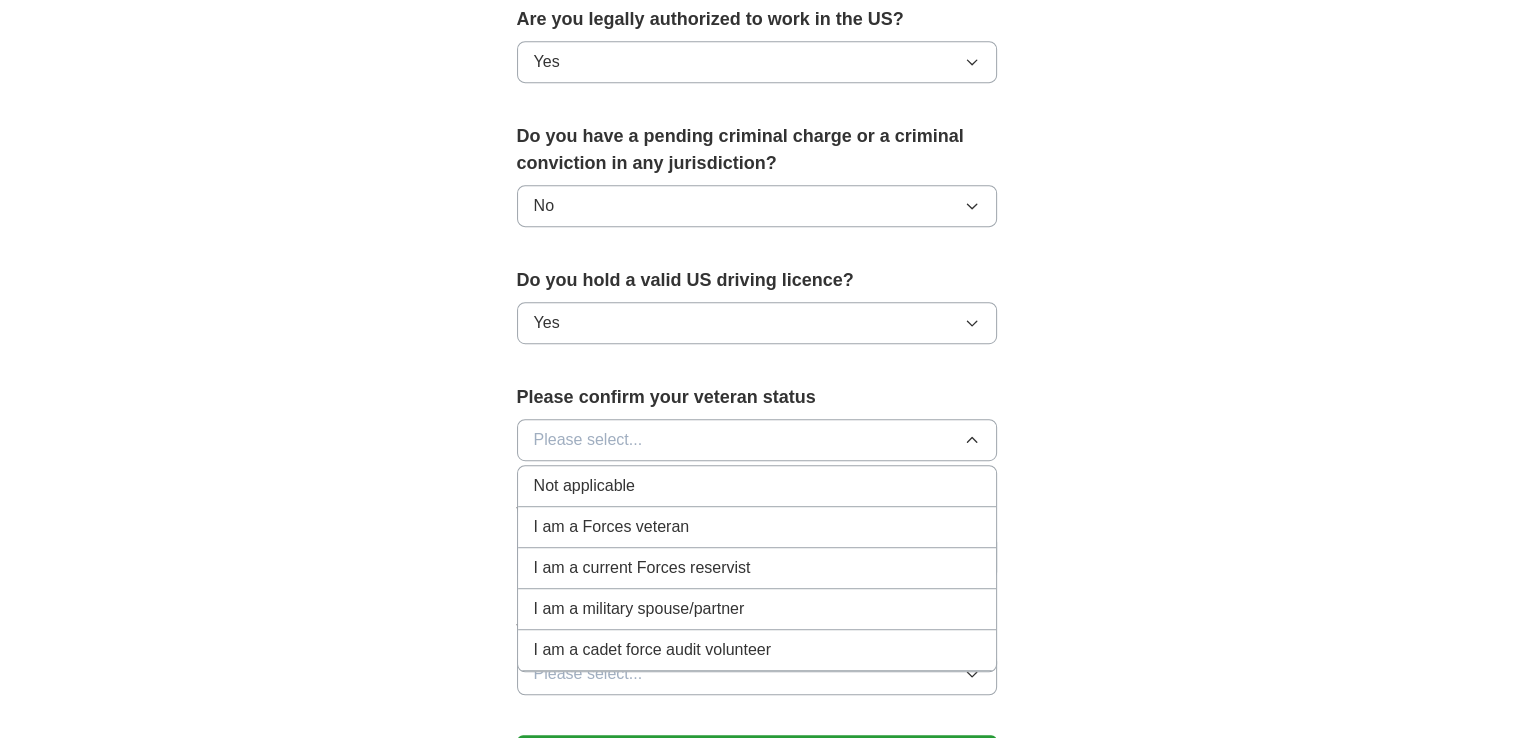 click on "Not applicable" at bounding box center (757, 486) 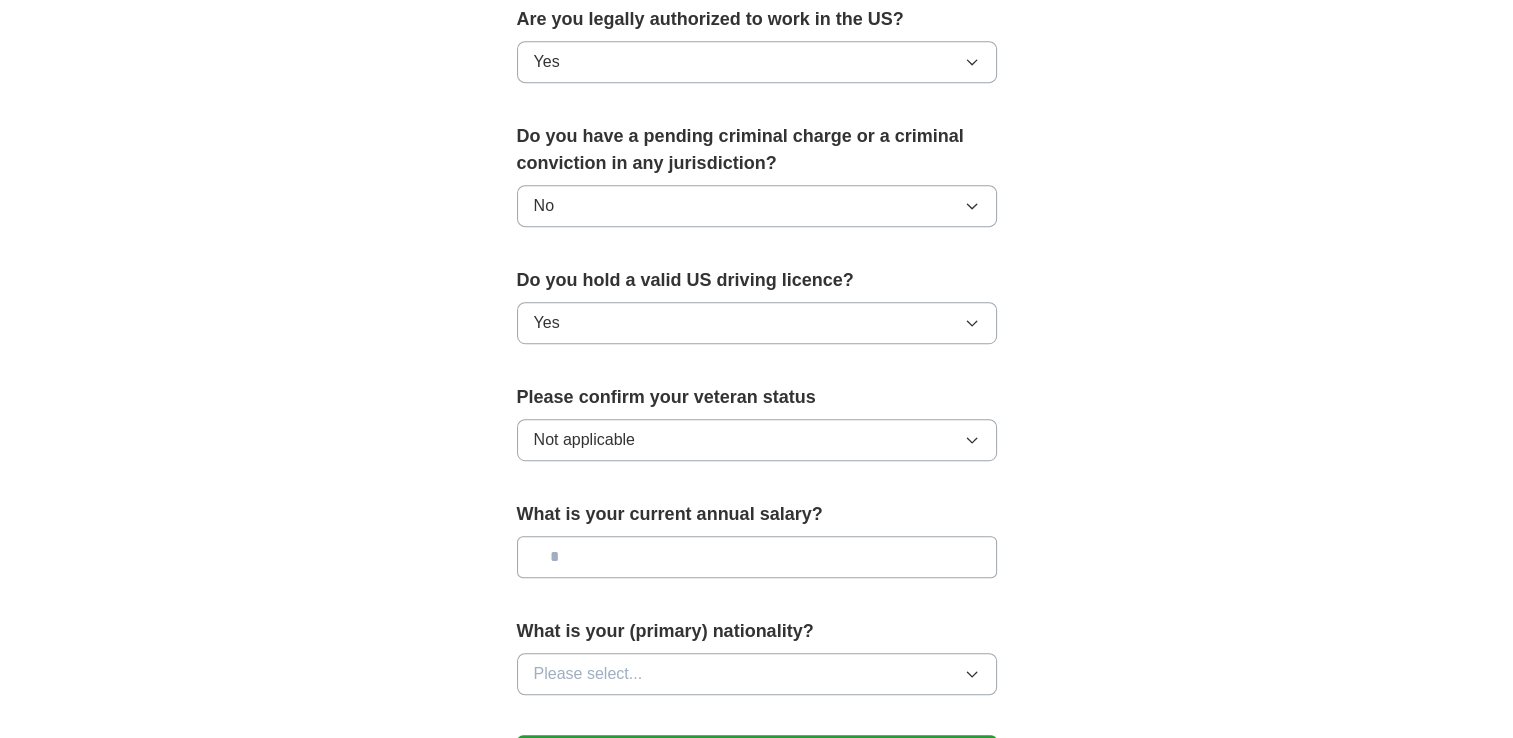 click at bounding box center [757, 557] 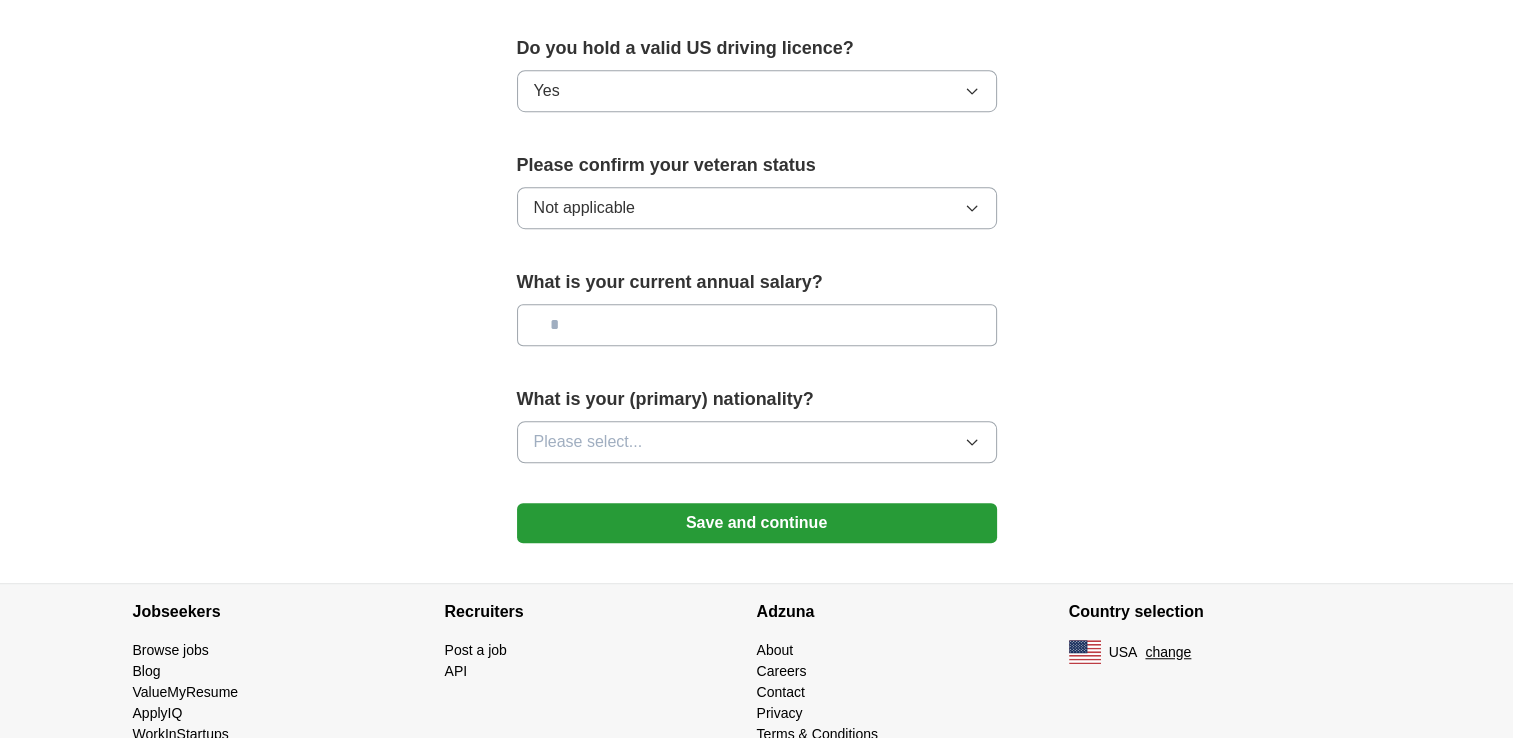 scroll, scrollTop: 1312, scrollLeft: 0, axis: vertical 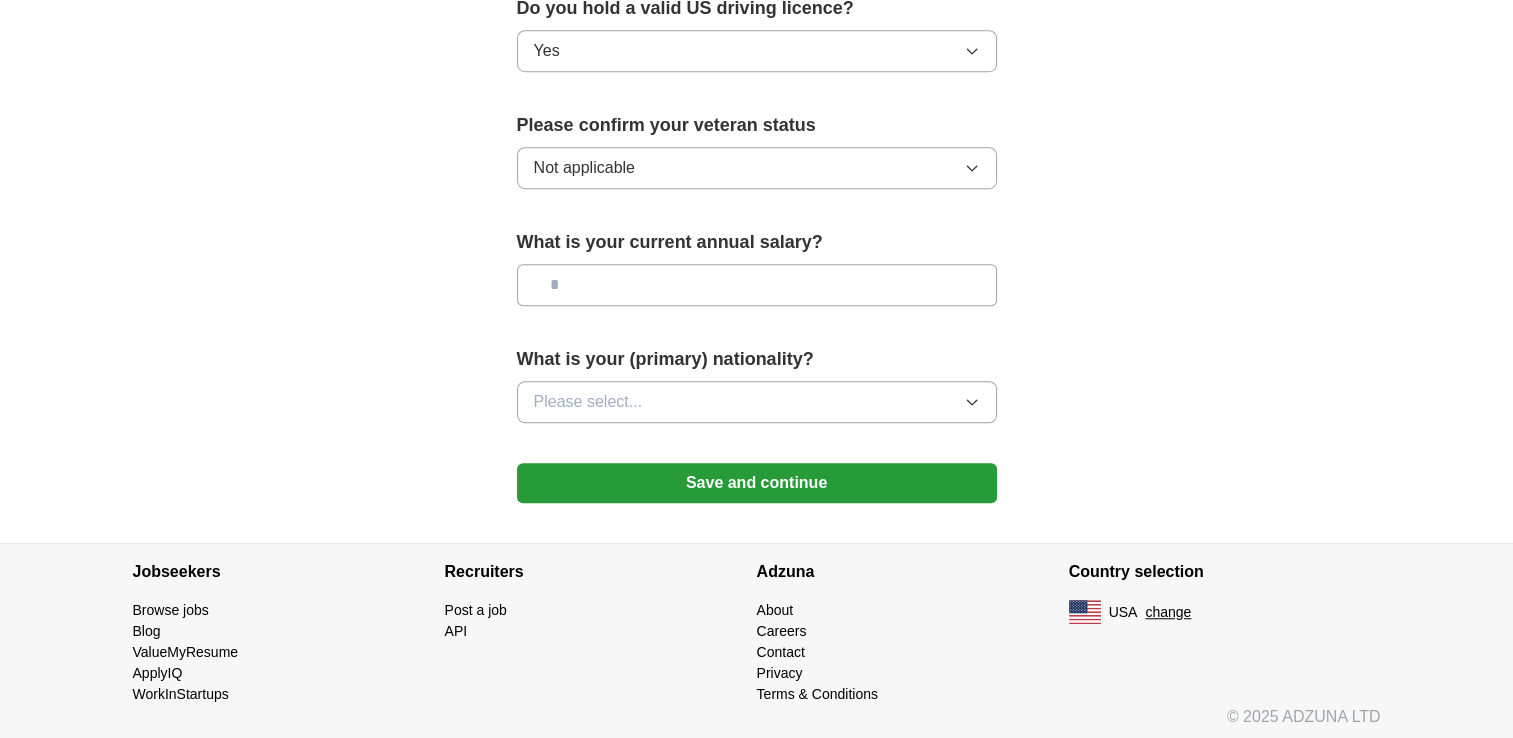 click on "Save and continue" at bounding box center [757, 483] 